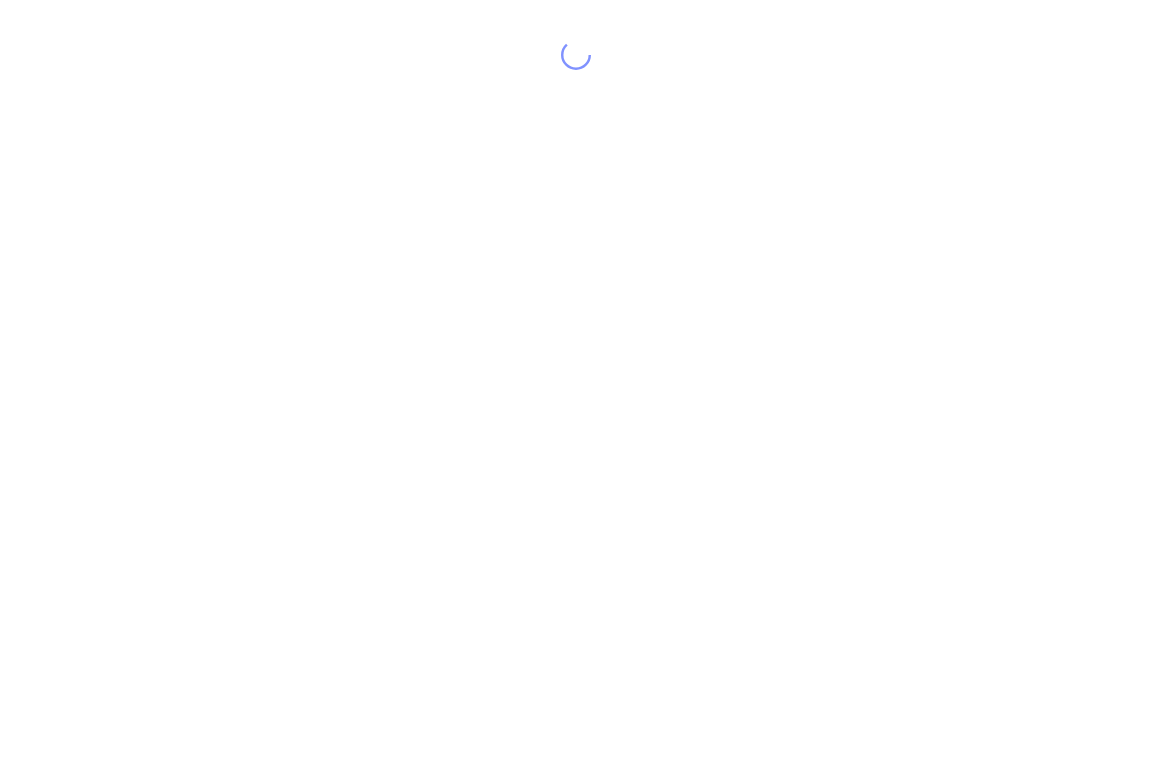 scroll, scrollTop: 0, scrollLeft: 0, axis: both 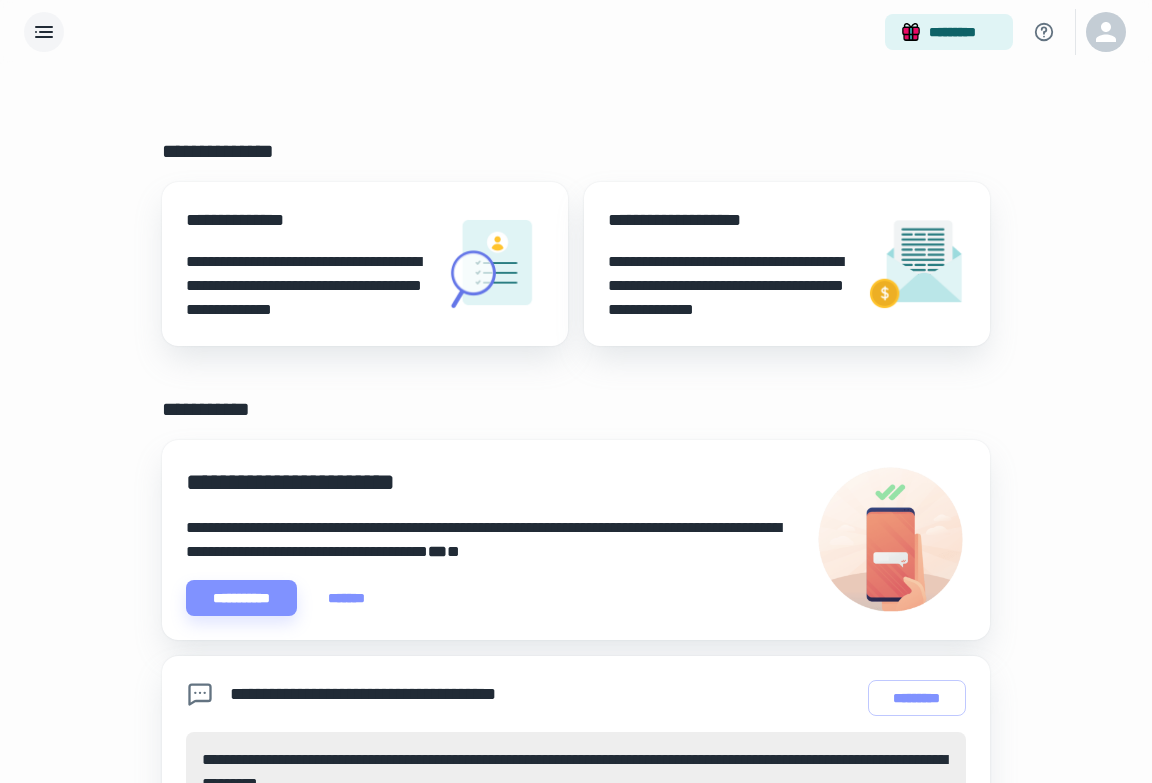 click 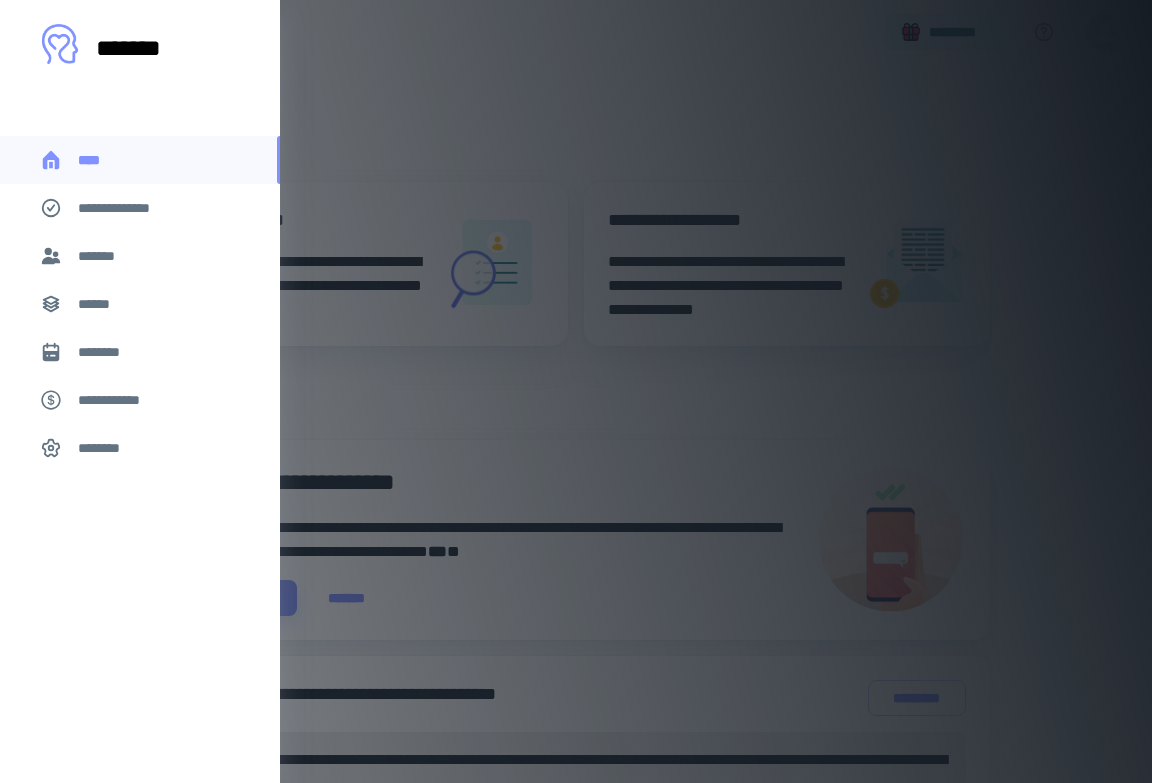 click on "*******" at bounding box center [100, 256] 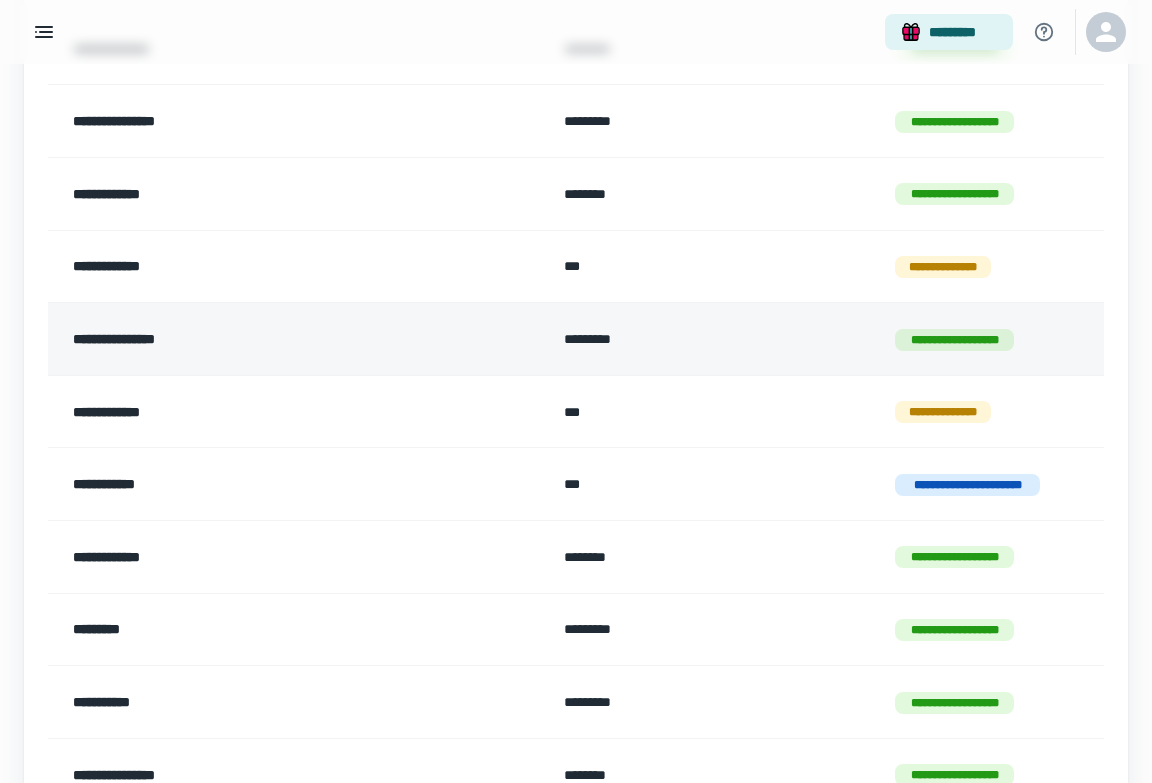 scroll, scrollTop: 547, scrollLeft: 0, axis: vertical 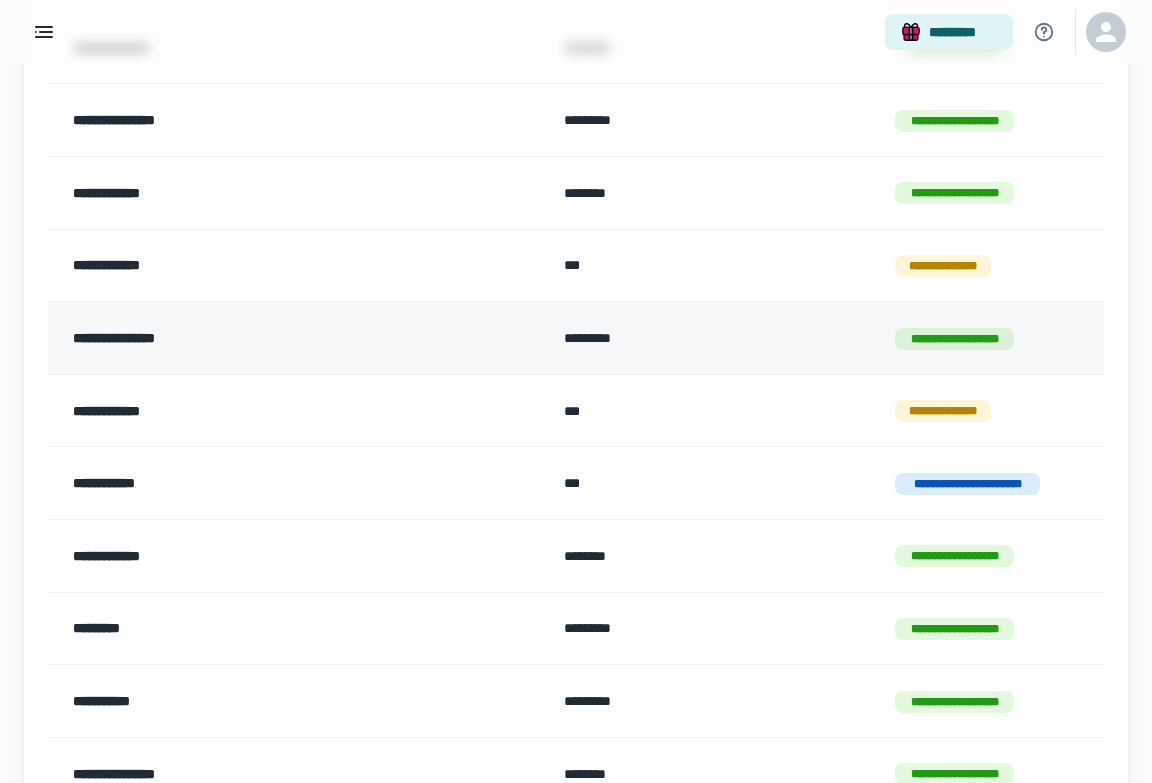 click on "*********" at bounding box center [713, 338] 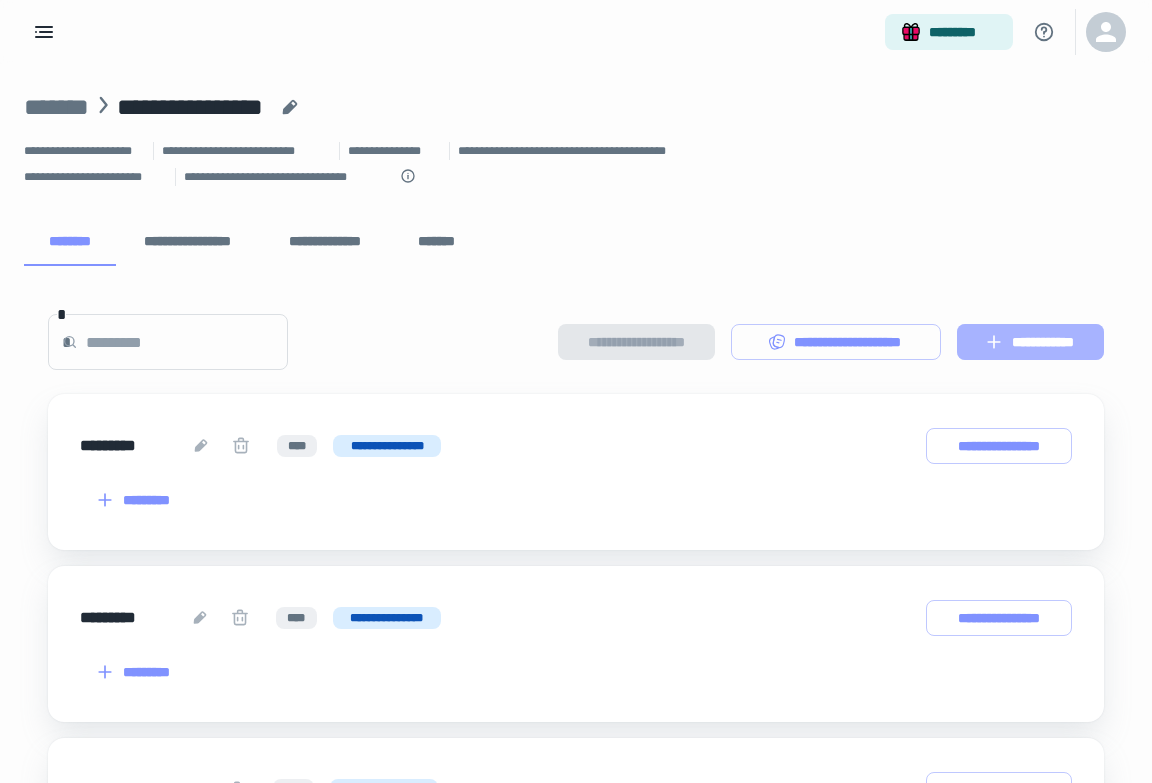 click on "**********" at bounding box center (1030, 342) 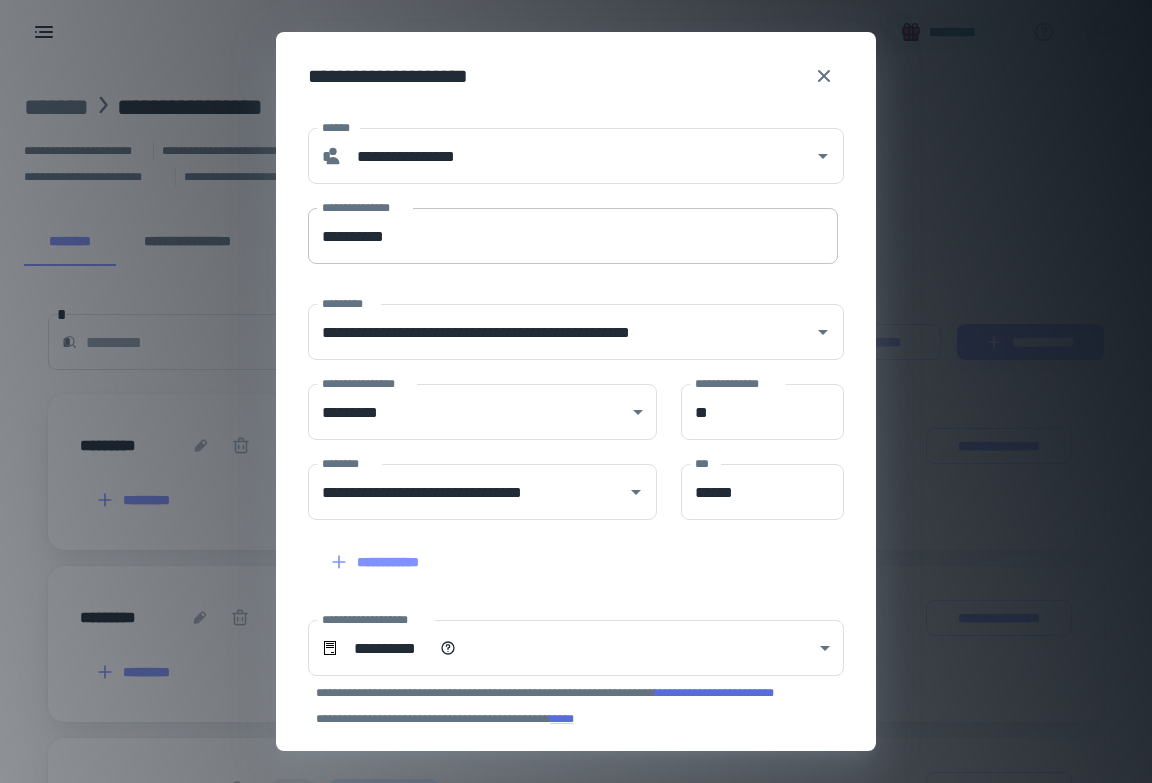 click on "**********" at bounding box center [573, 236] 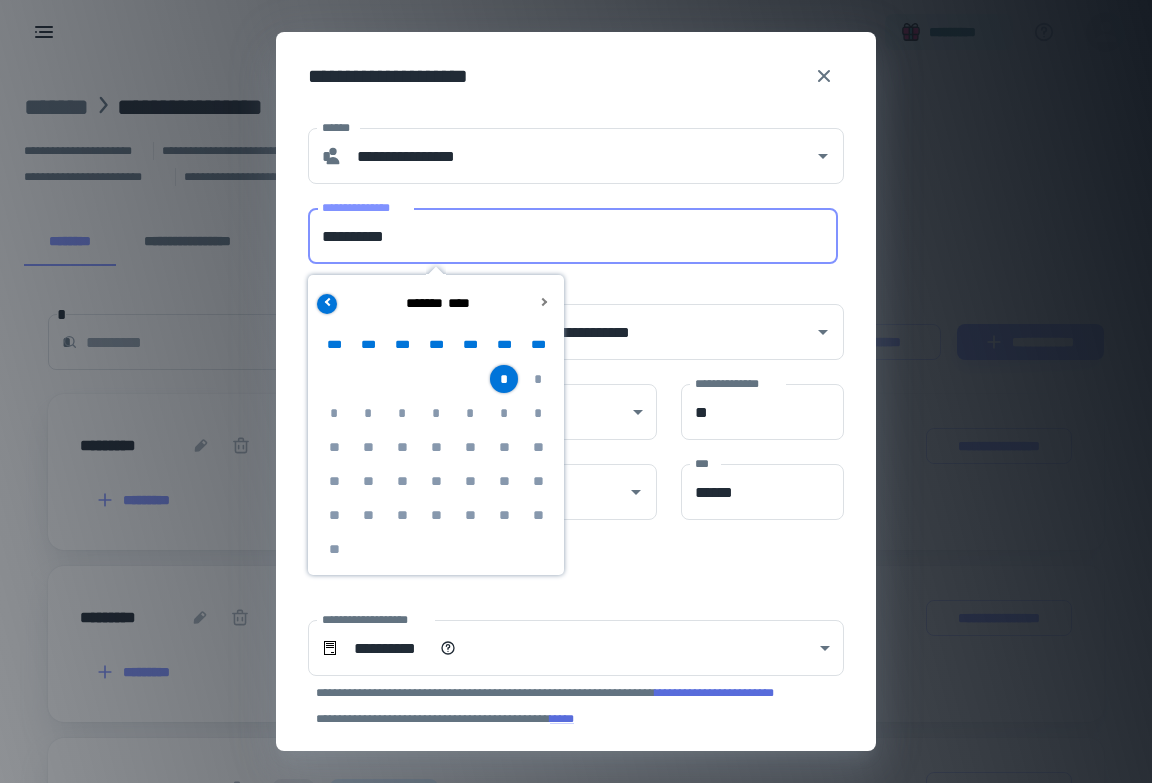 click at bounding box center (327, 304) 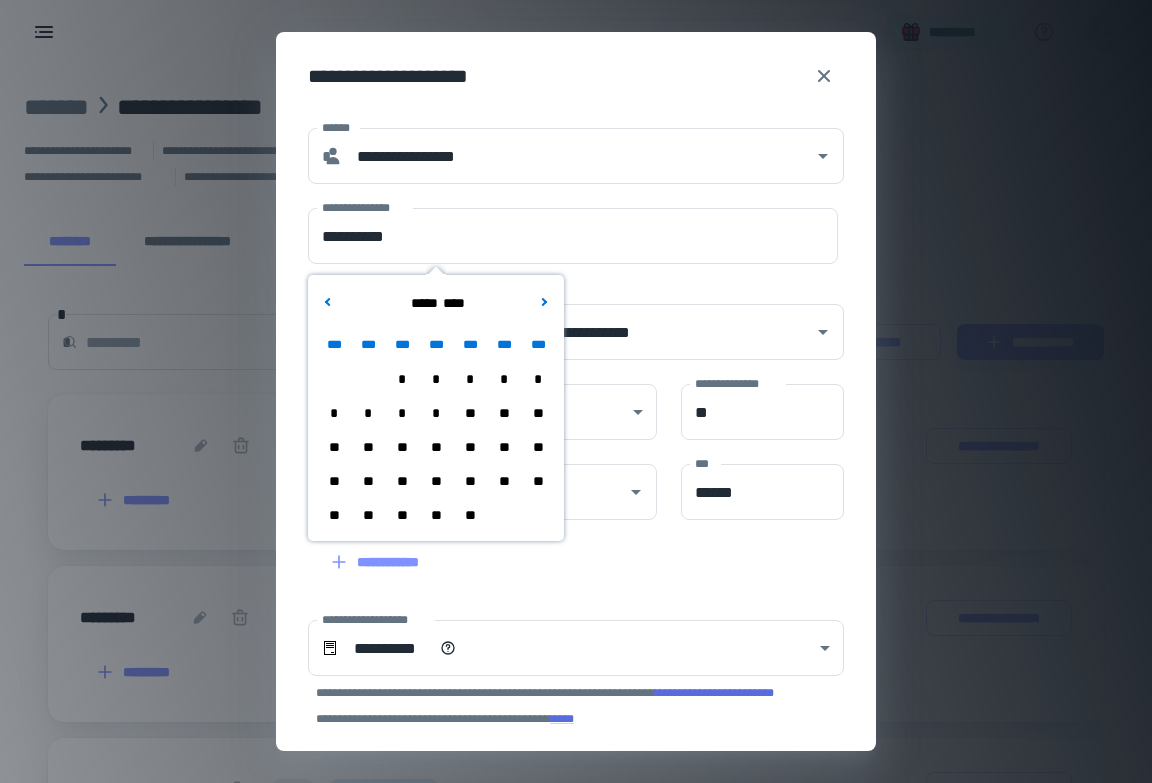 click on "**" at bounding box center [436, 515] 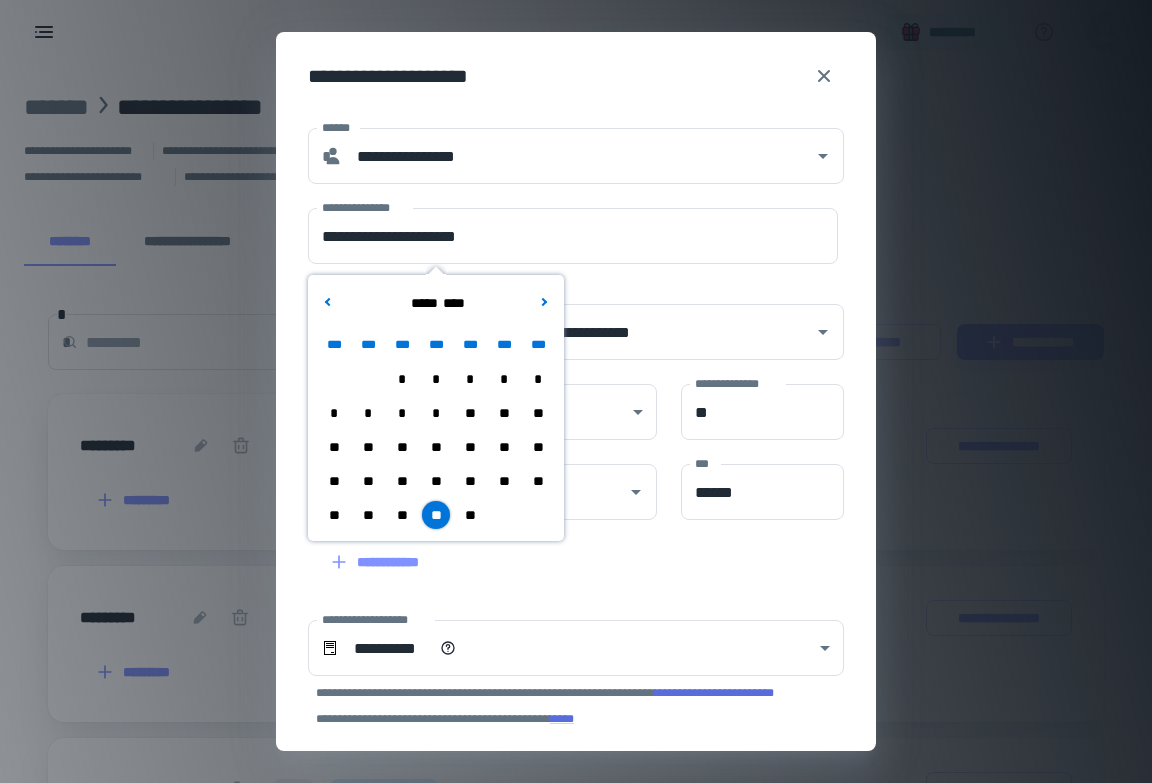click on "**********" at bounding box center [564, 550] 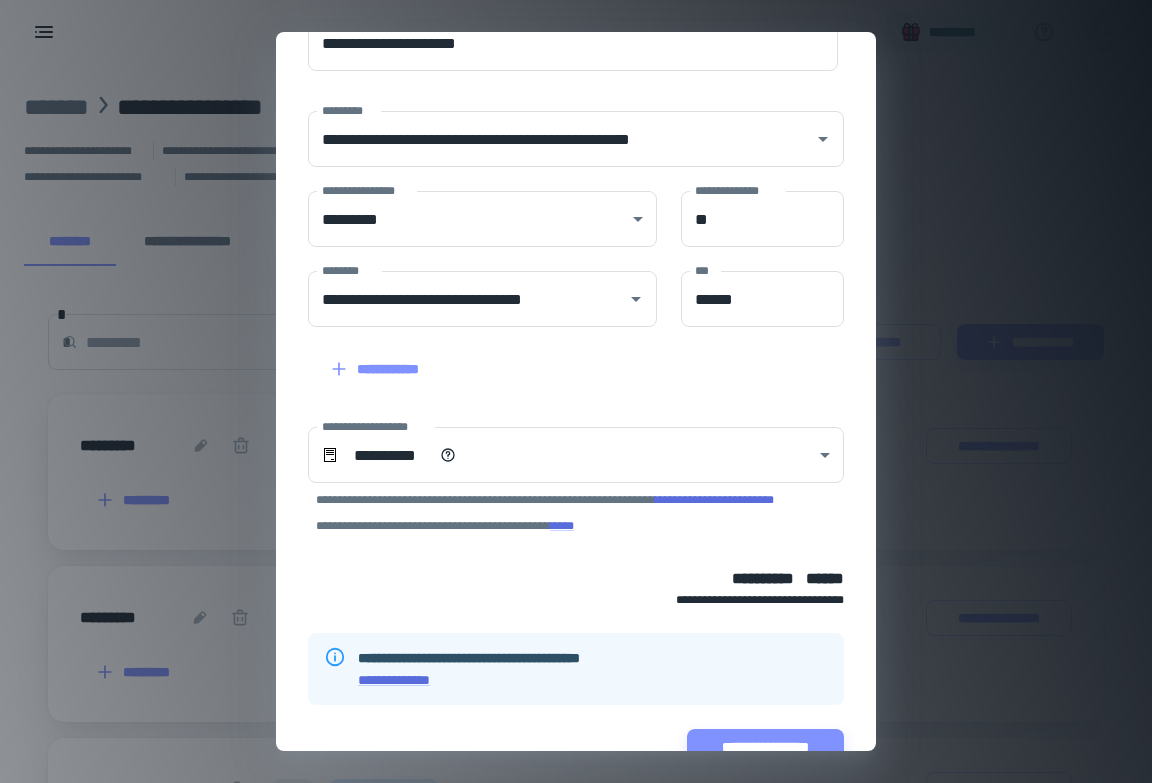 scroll, scrollTop: 239, scrollLeft: 0, axis: vertical 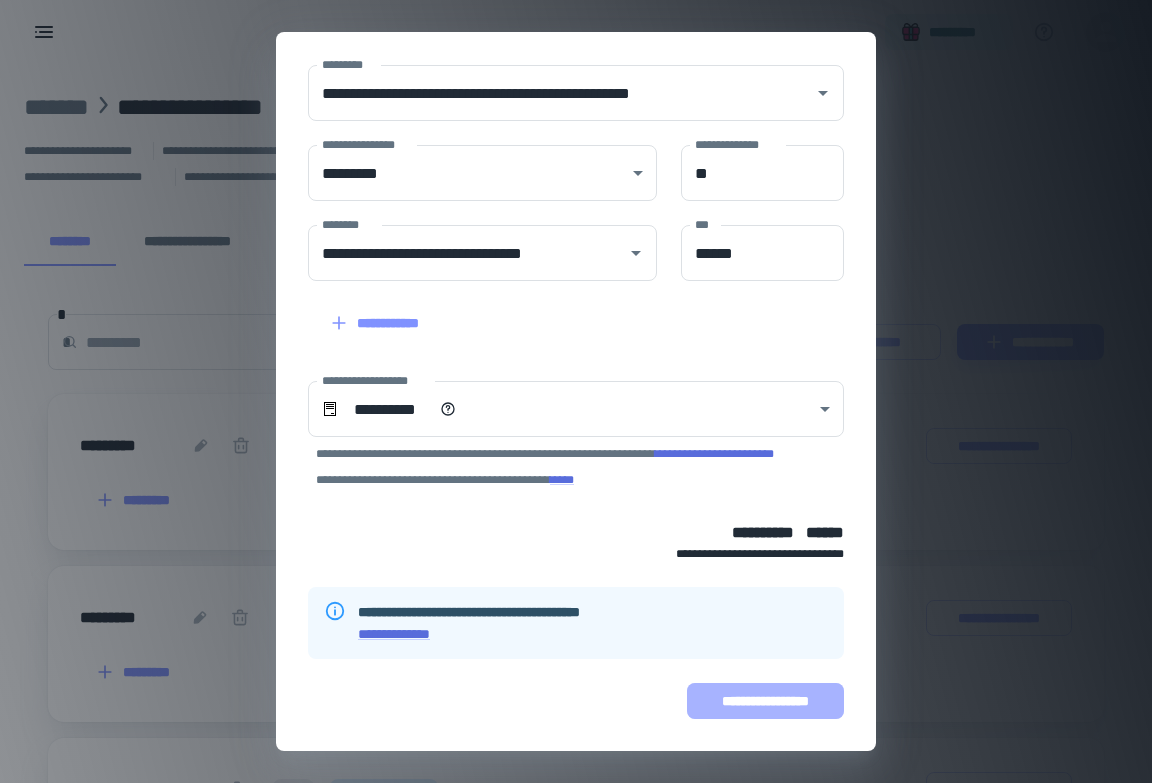 click on "**********" at bounding box center [765, 701] 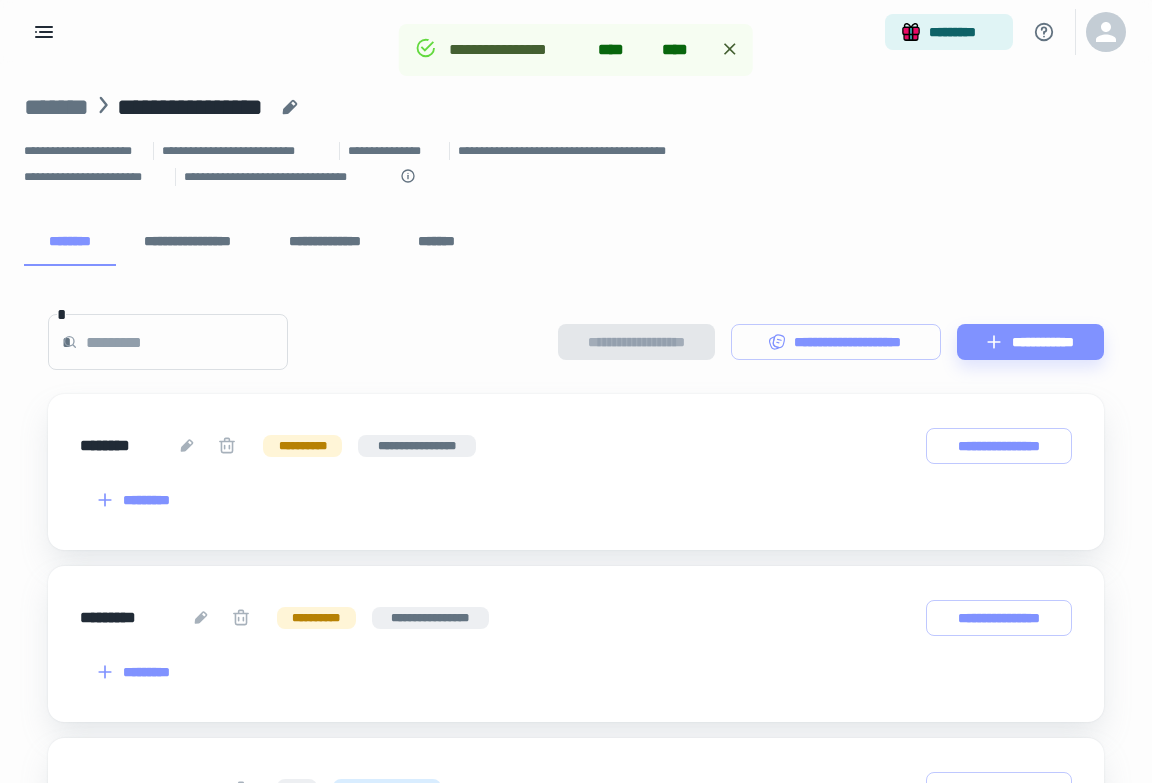 scroll, scrollTop: 387, scrollLeft: 0, axis: vertical 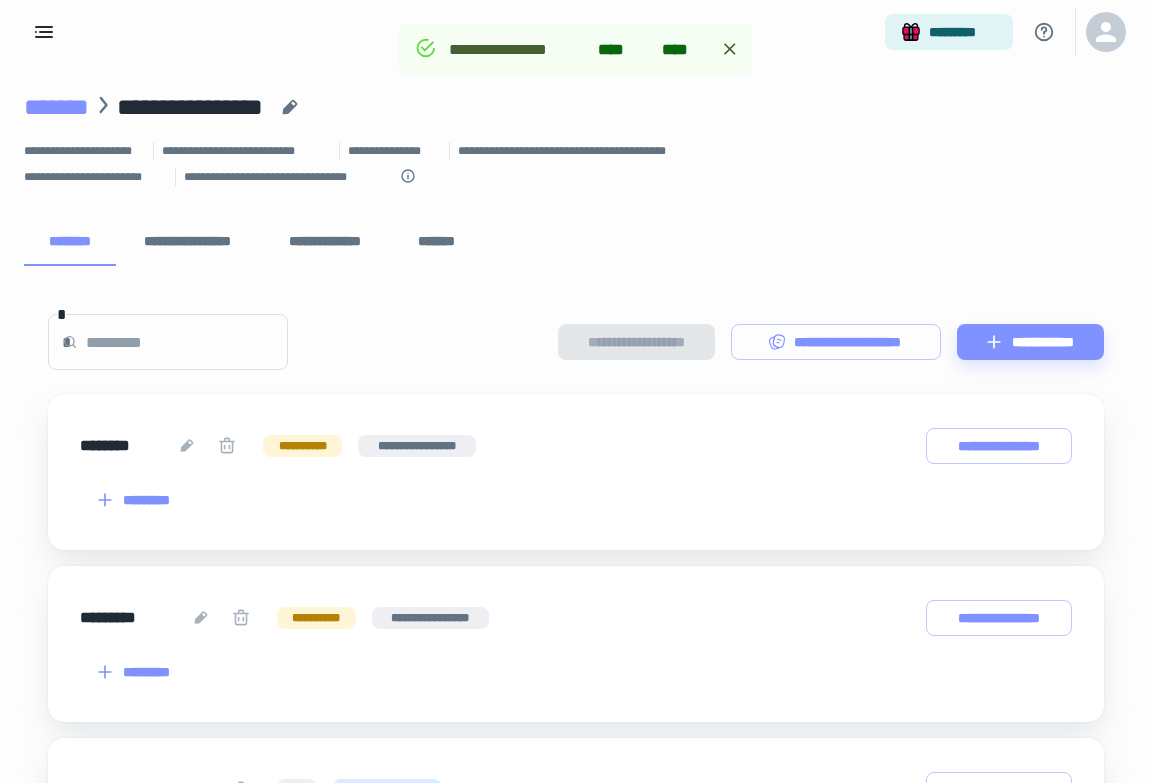 click on "*******" at bounding box center [56, 107] 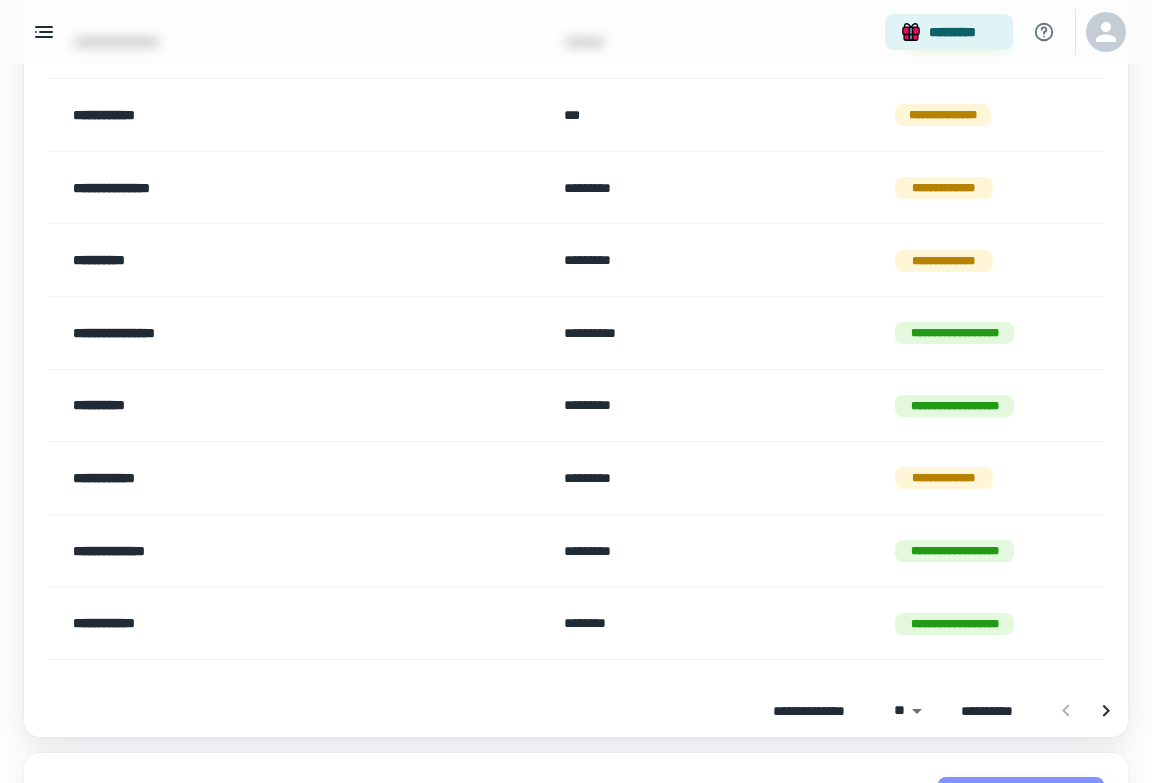 scroll, scrollTop: 1501, scrollLeft: 0, axis: vertical 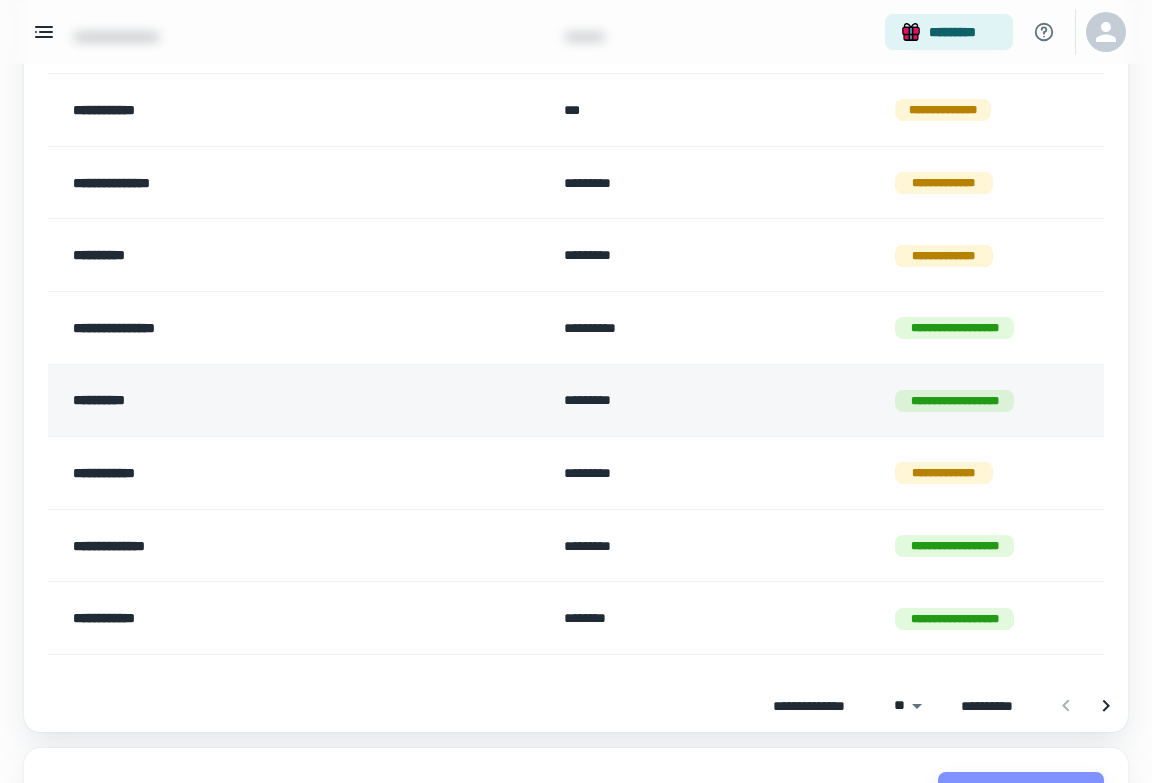 click on "**********" at bounding box center (245, 401) 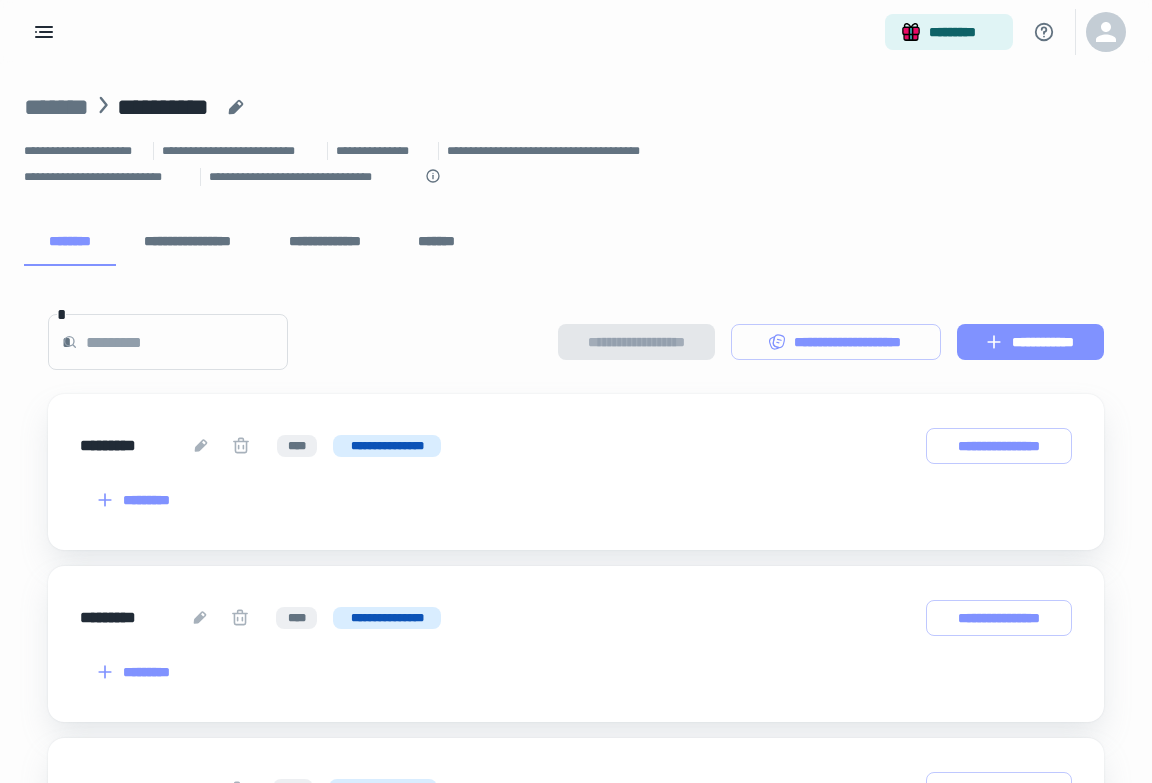 click on "**********" at bounding box center [1030, 342] 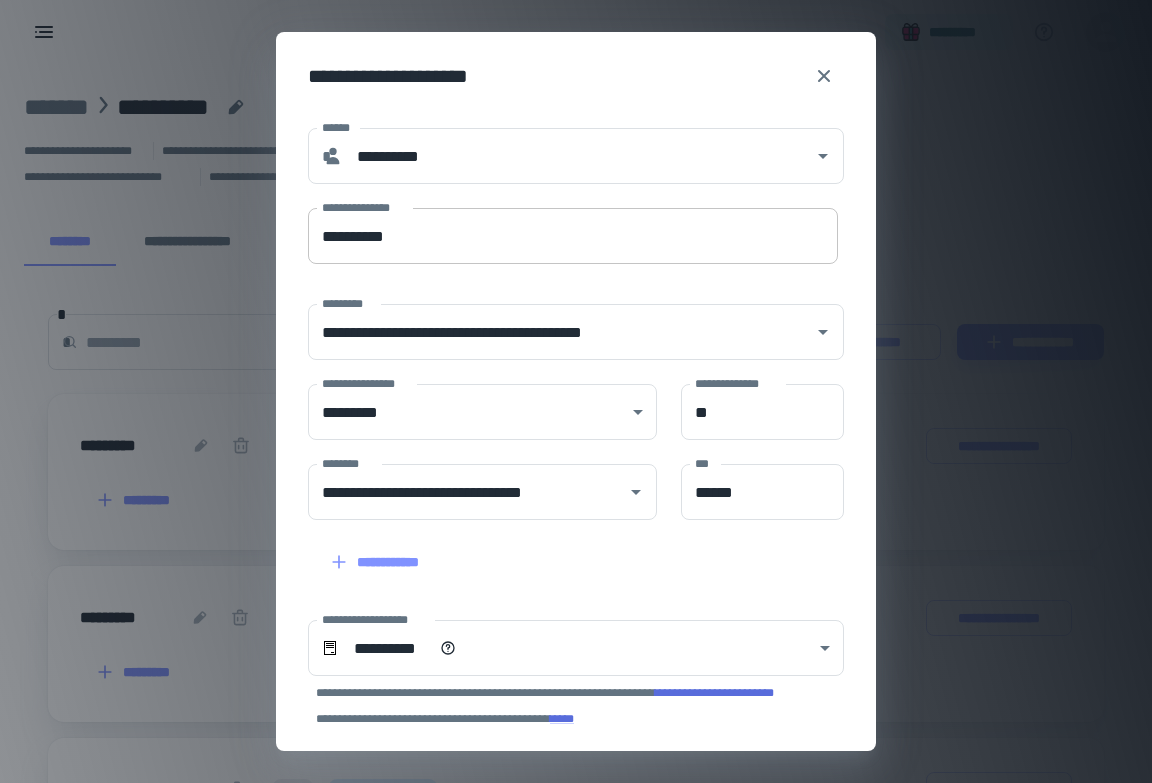 click on "**********" at bounding box center (573, 236) 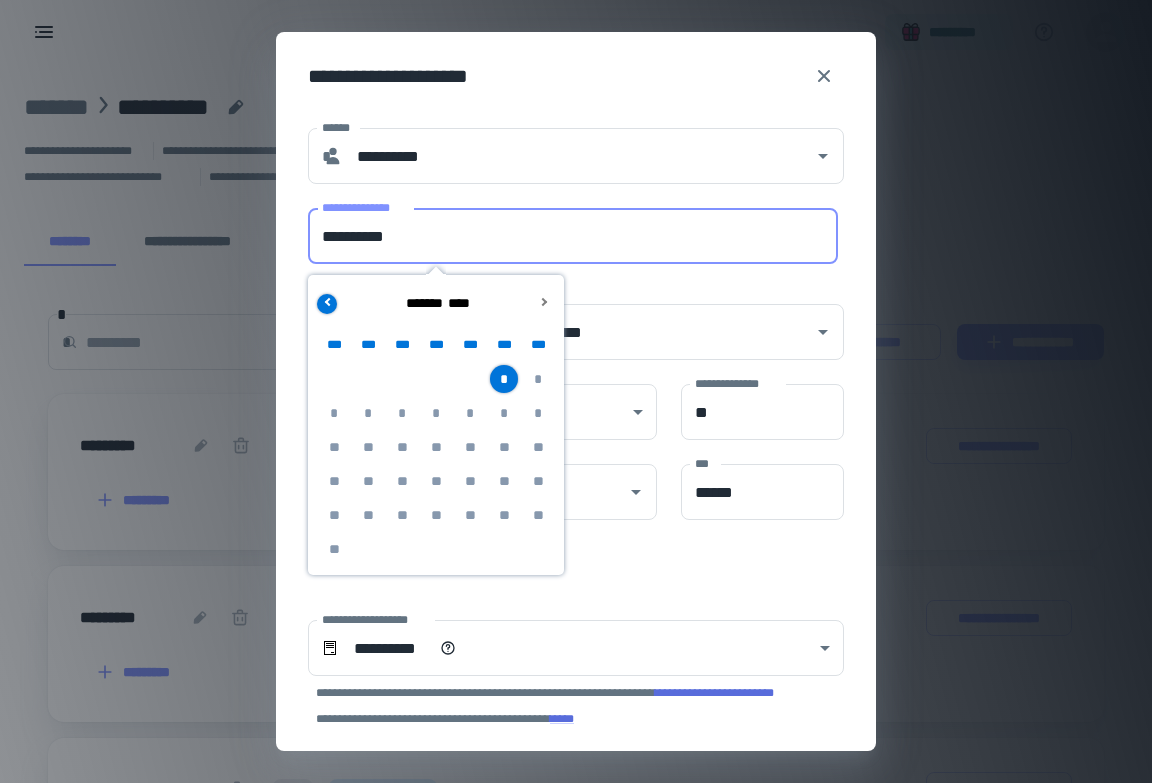 click at bounding box center [327, 304] 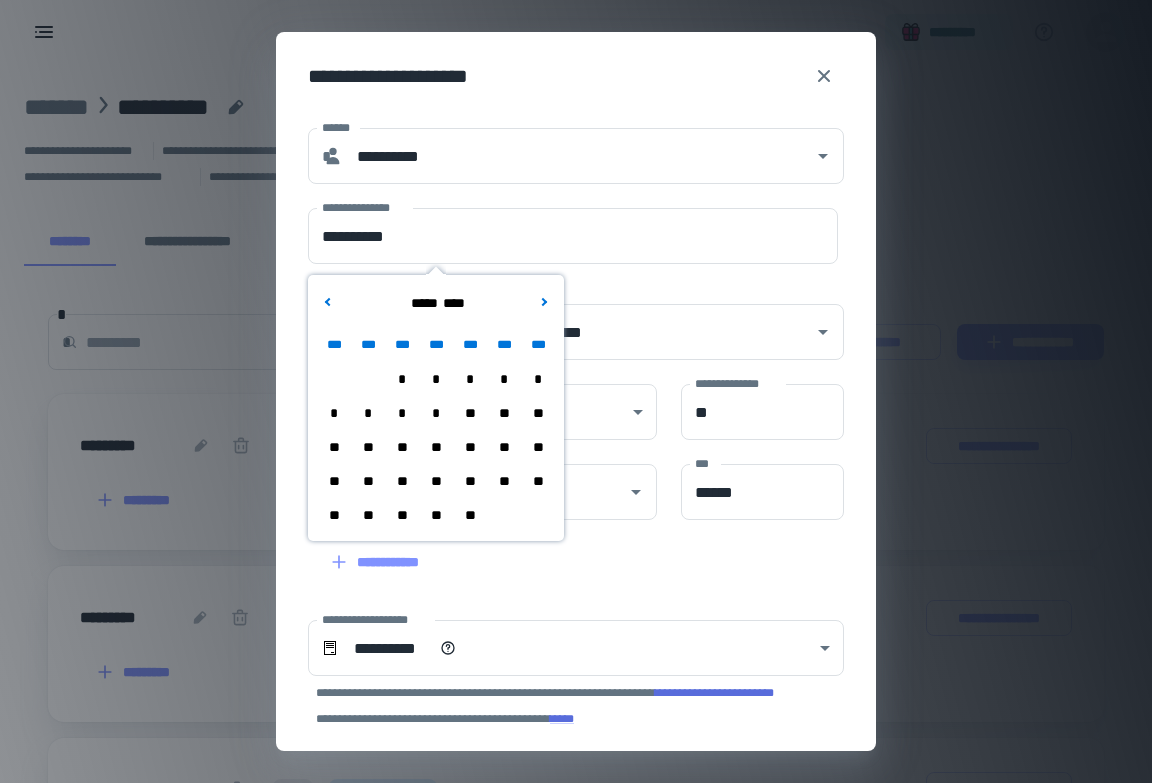 click on "**" at bounding box center (436, 515) 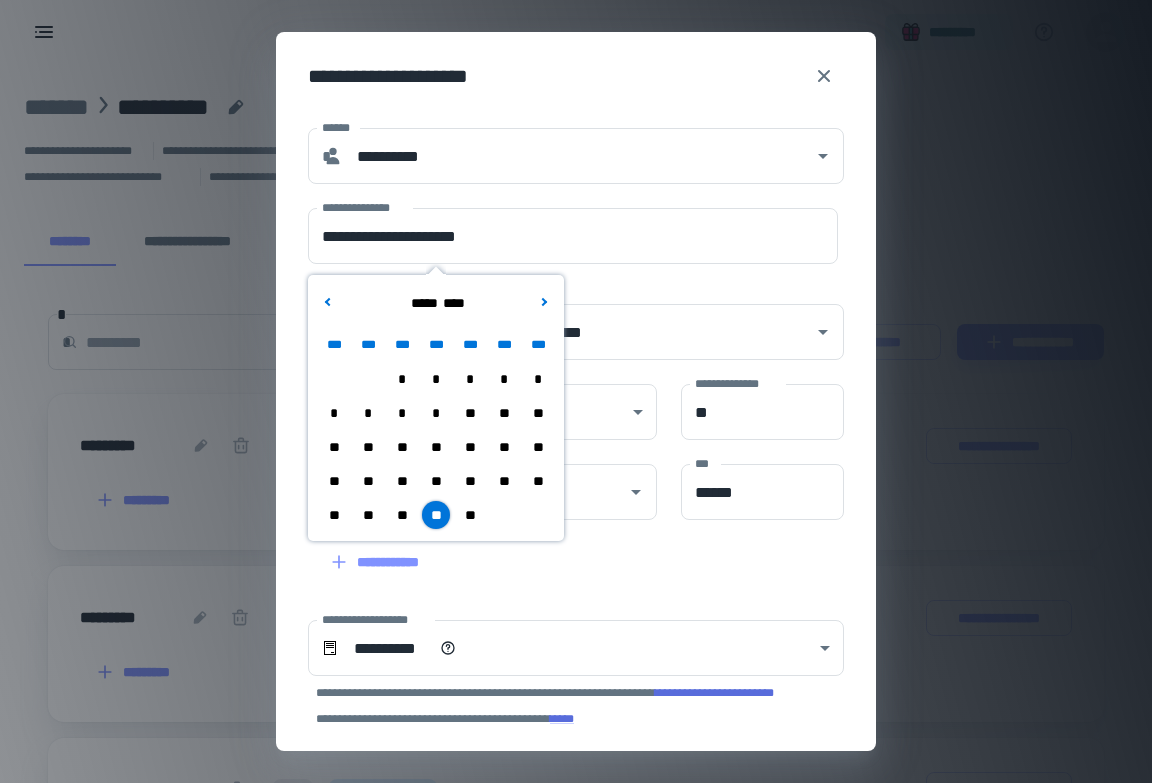 click on "**" at bounding box center (368, 515) 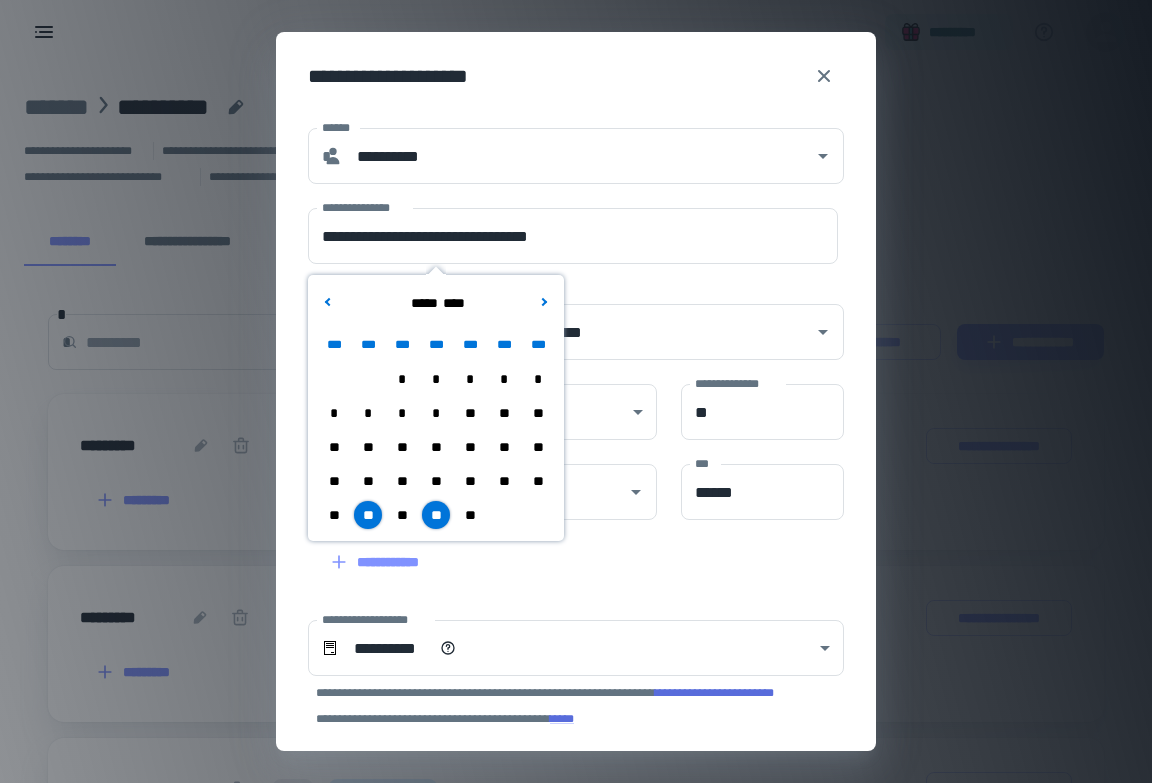 click on "**********" at bounding box center (576, 583) 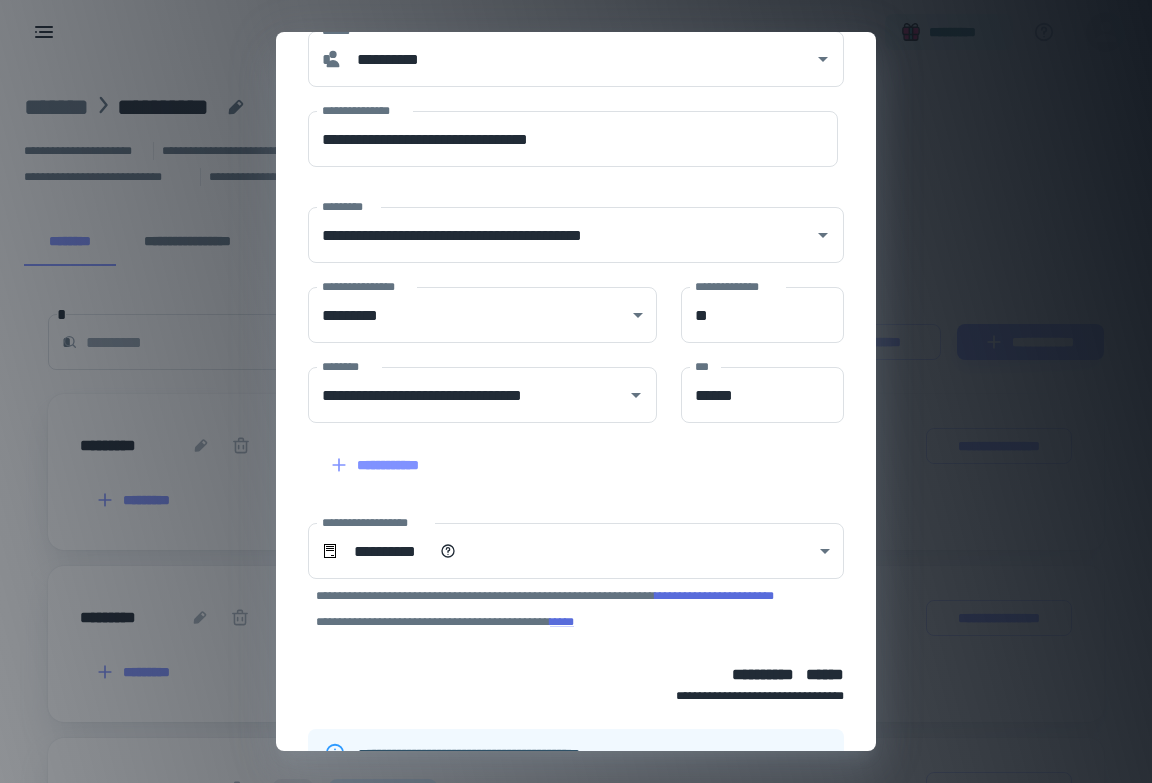 scroll, scrollTop: 239, scrollLeft: 0, axis: vertical 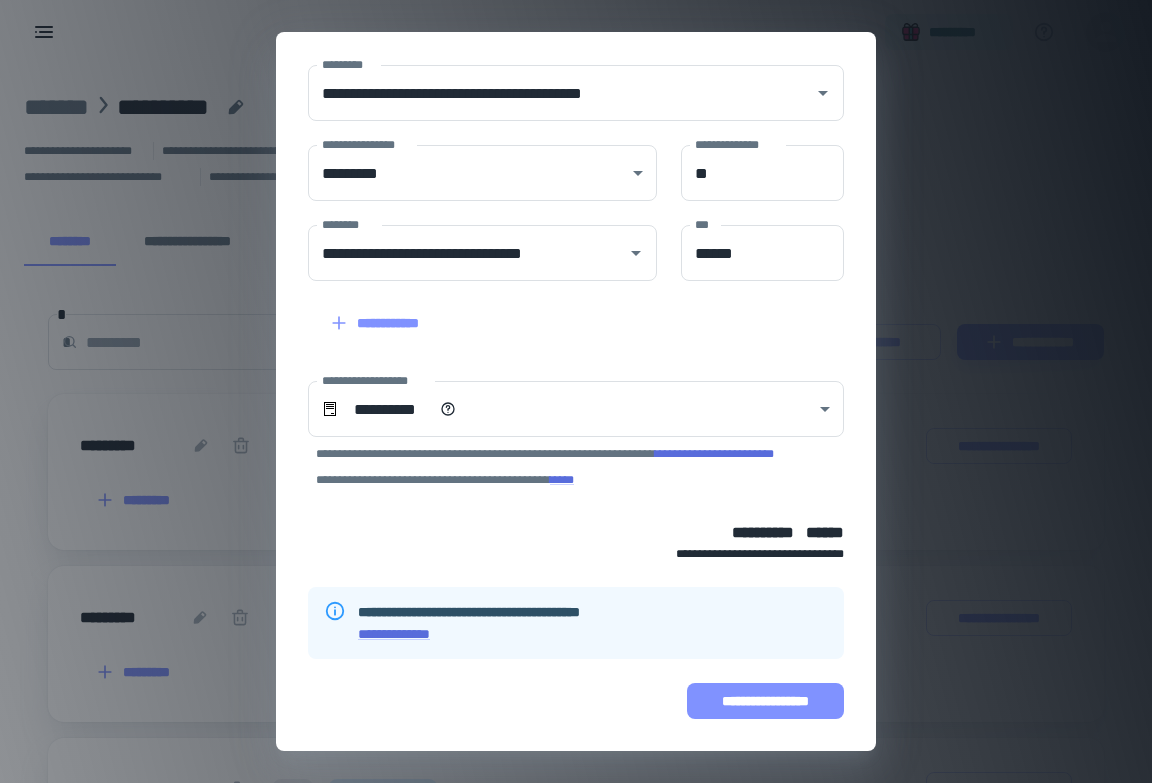 click on "**********" at bounding box center (765, 701) 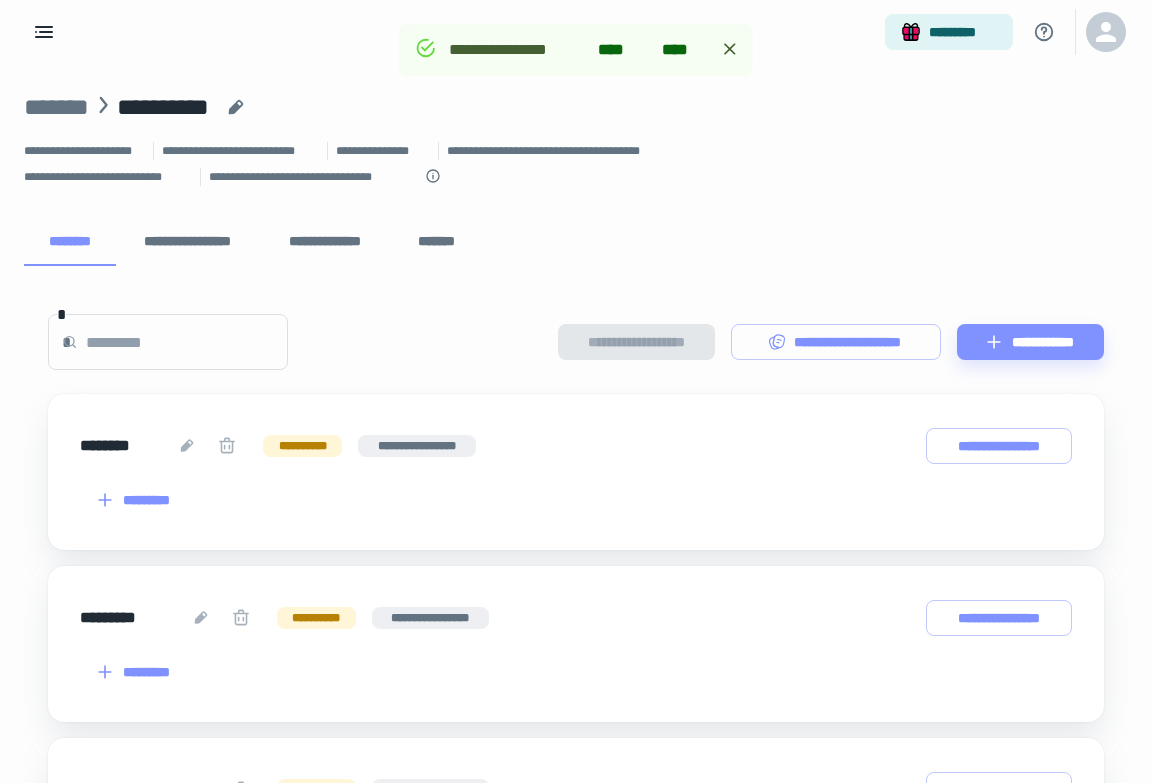 scroll, scrollTop: 409, scrollLeft: 0, axis: vertical 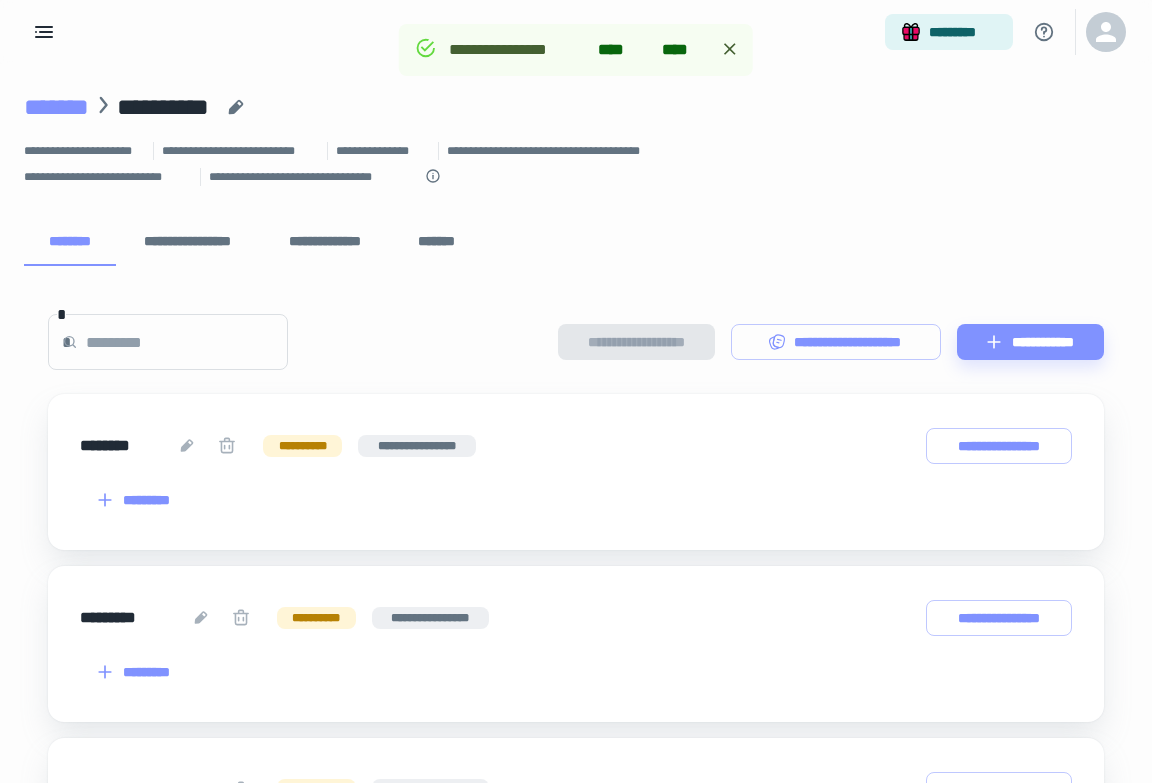click on "*******" at bounding box center (56, 107) 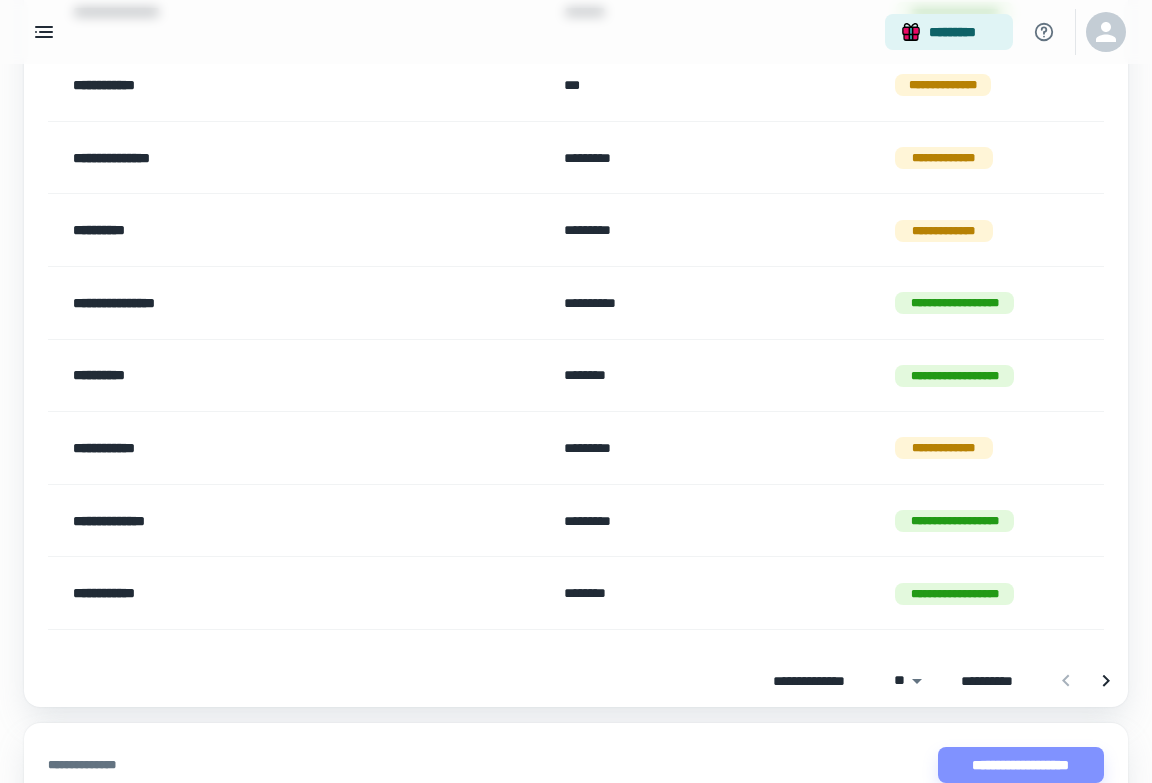 scroll, scrollTop: 1630, scrollLeft: 0, axis: vertical 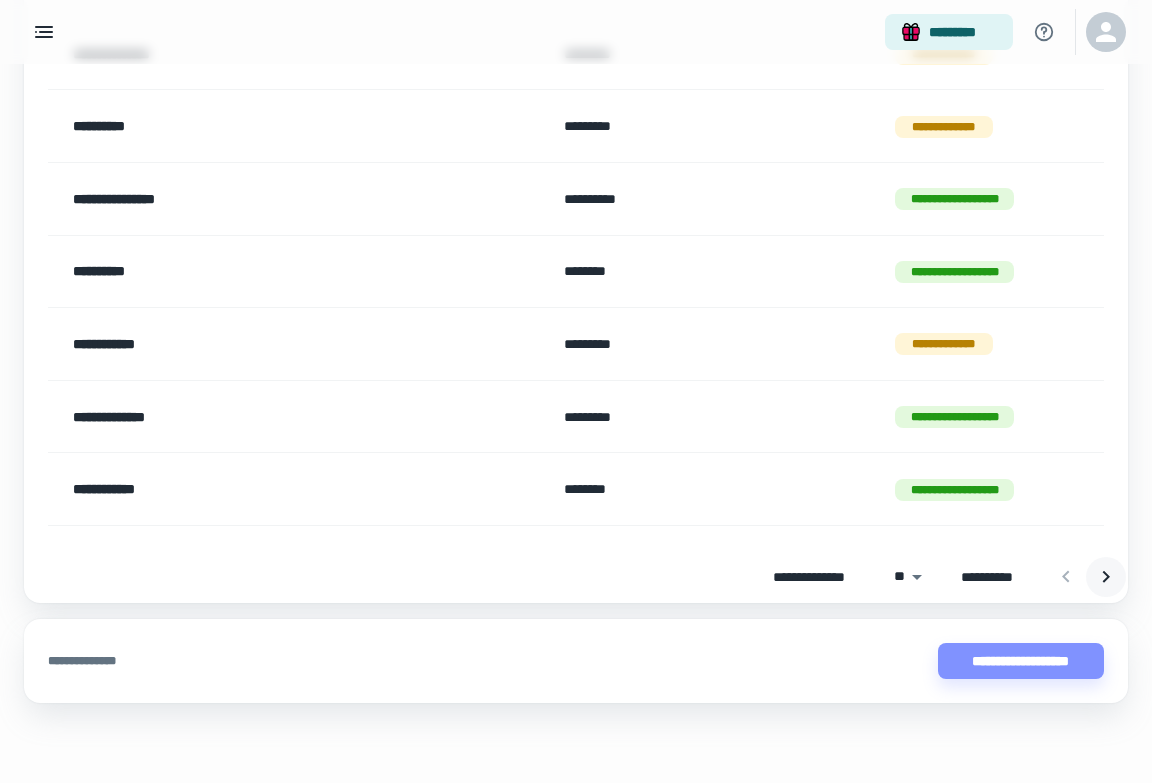 click 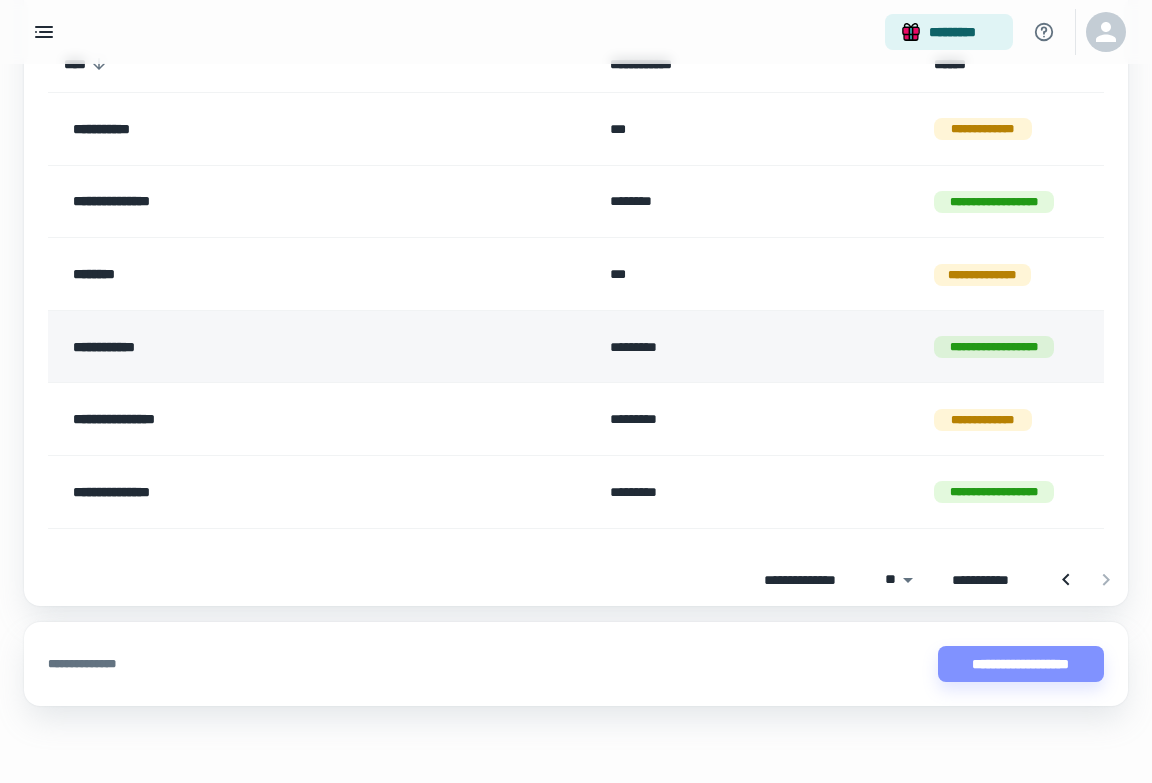 scroll, scrollTop: 251, scrollLeft: 0, axis: vertical 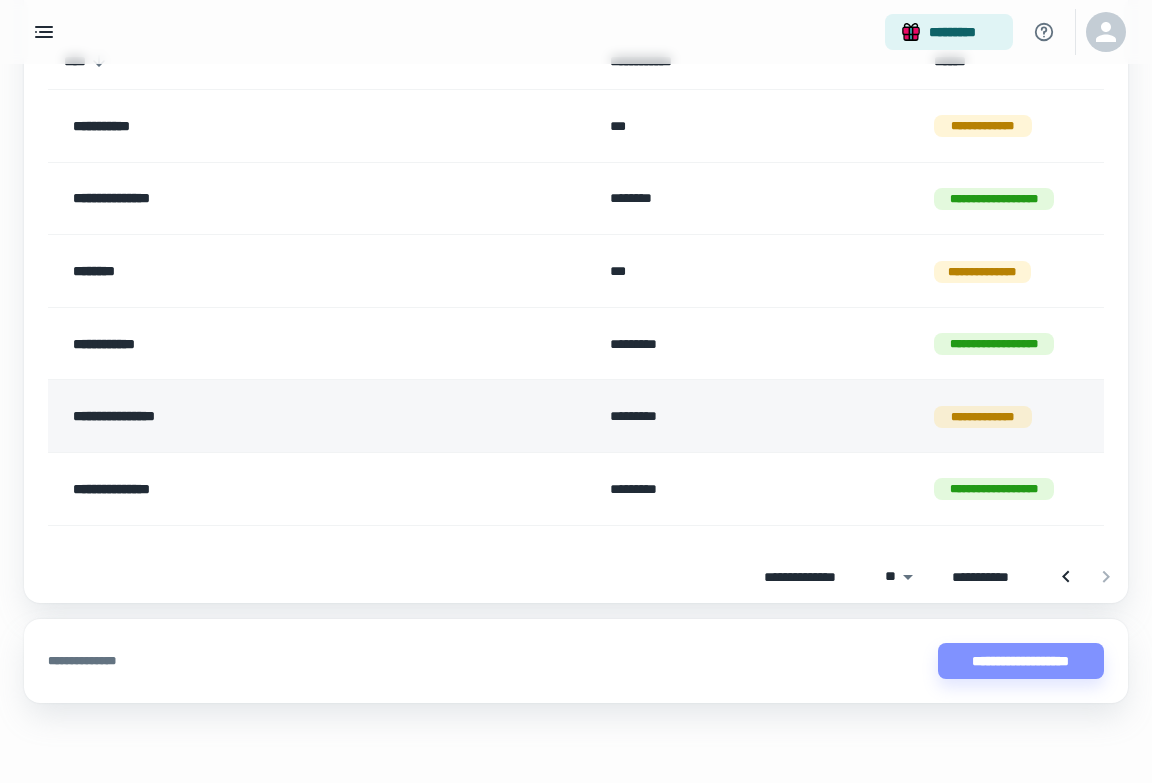 click on "**********" at bounding box center [270, 416] 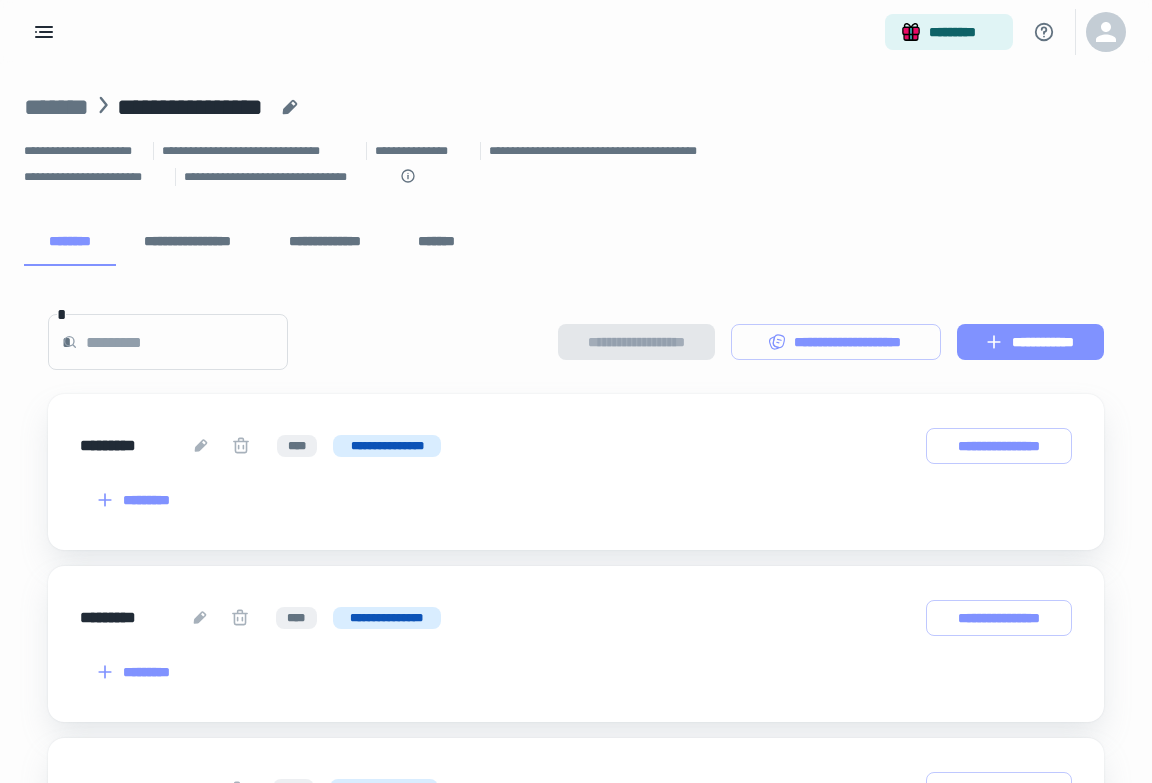click on "**********" at bounding box center (1030, 342) 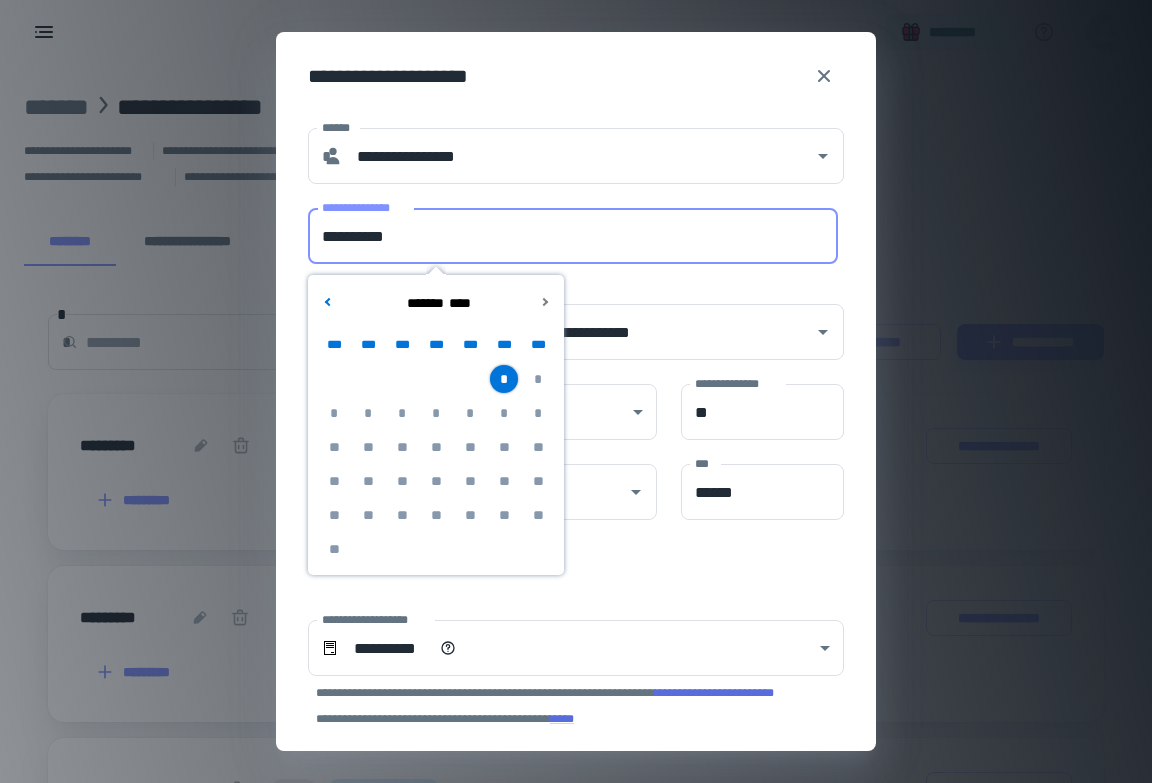 click on "**********" at bounding box center (573, 236) 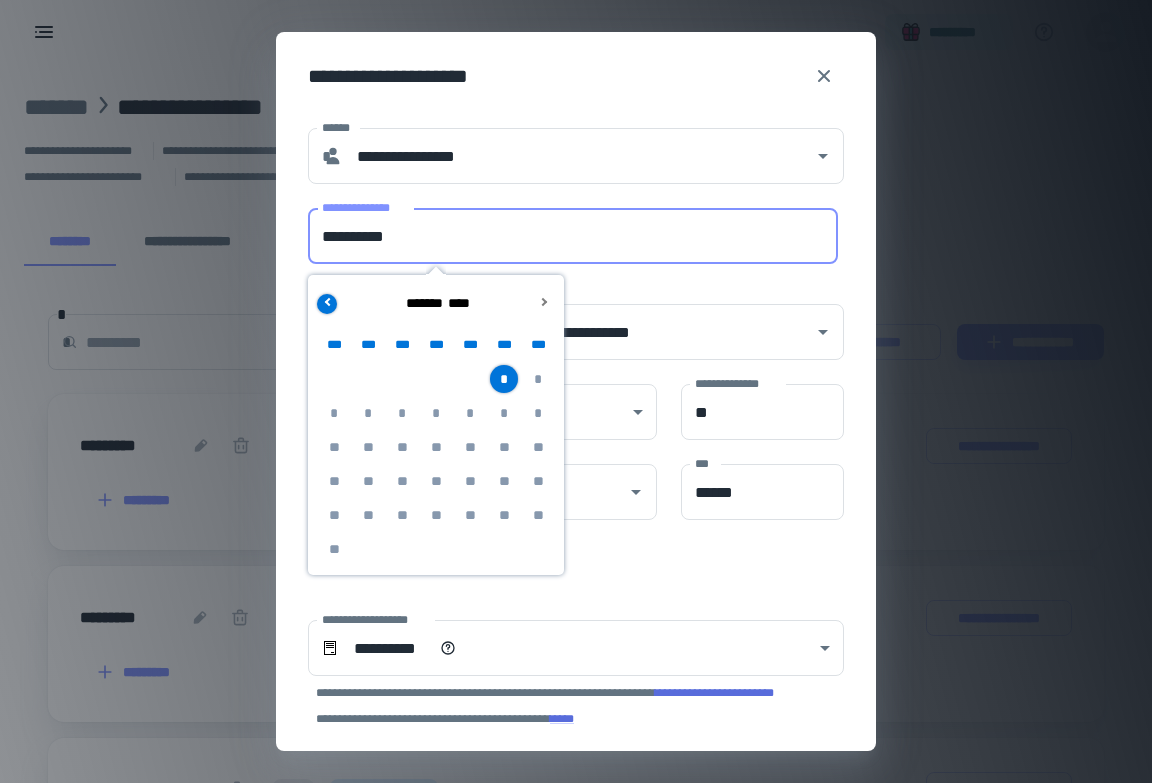 click at bounding box center (327, 304) 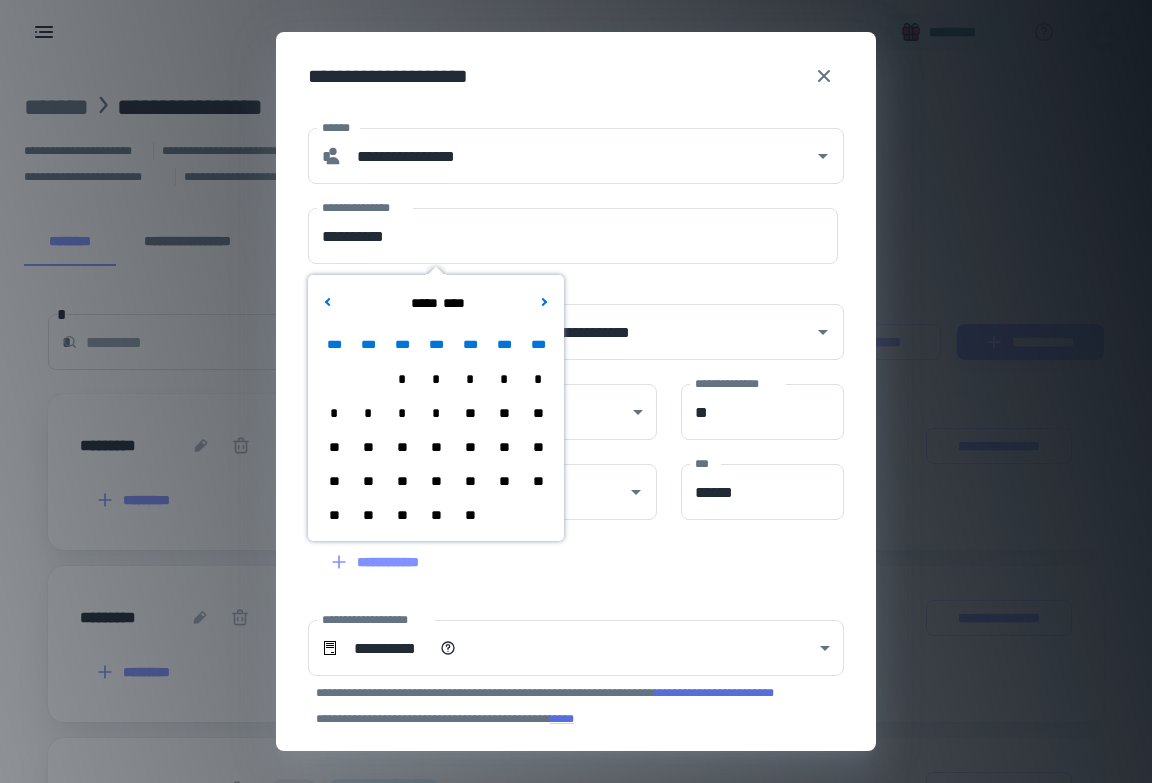 click on "**" at bounding box center (402, 515) 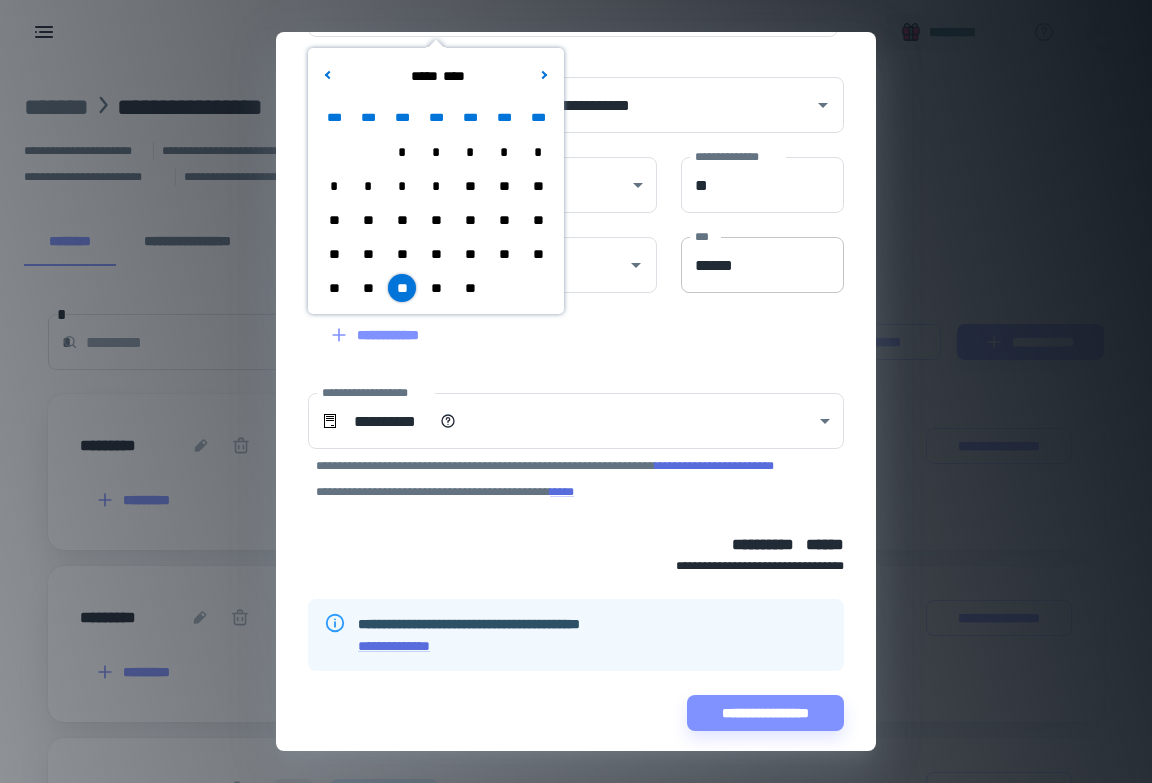 scroll, scrollTop: 239, scrollLeft: 0, axis: vertical 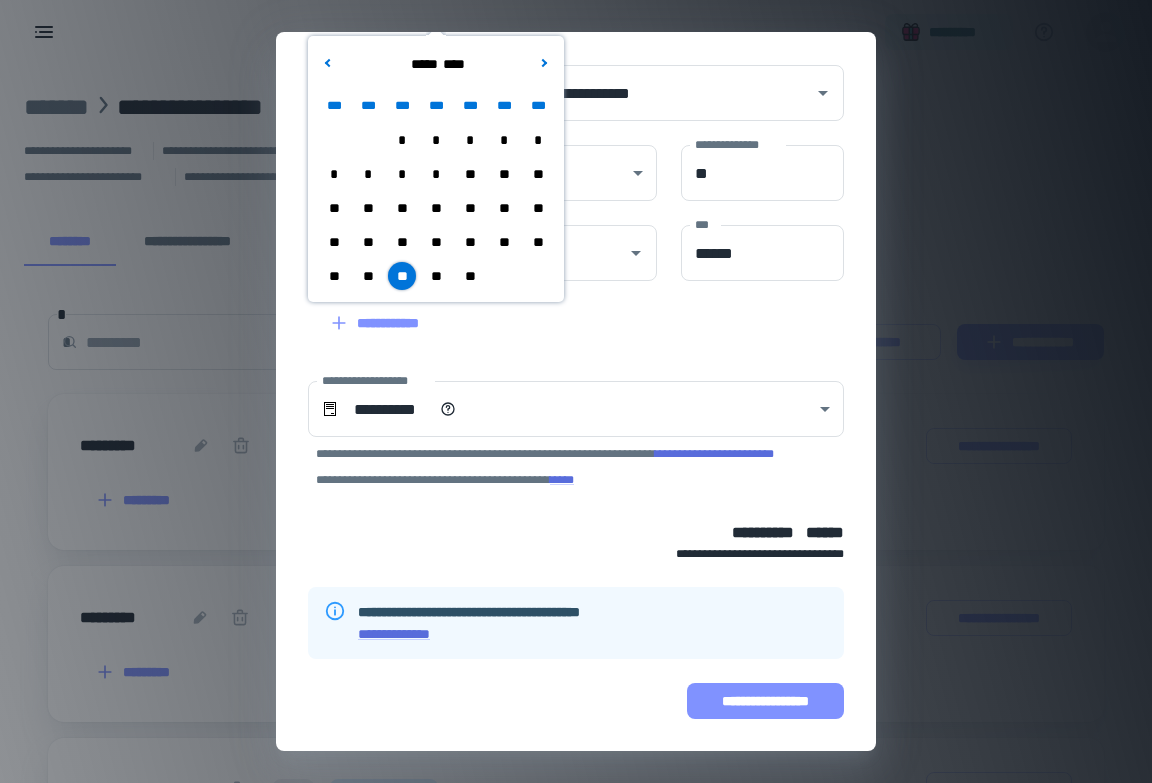 click on "**********" at bounding box center [765, 701] 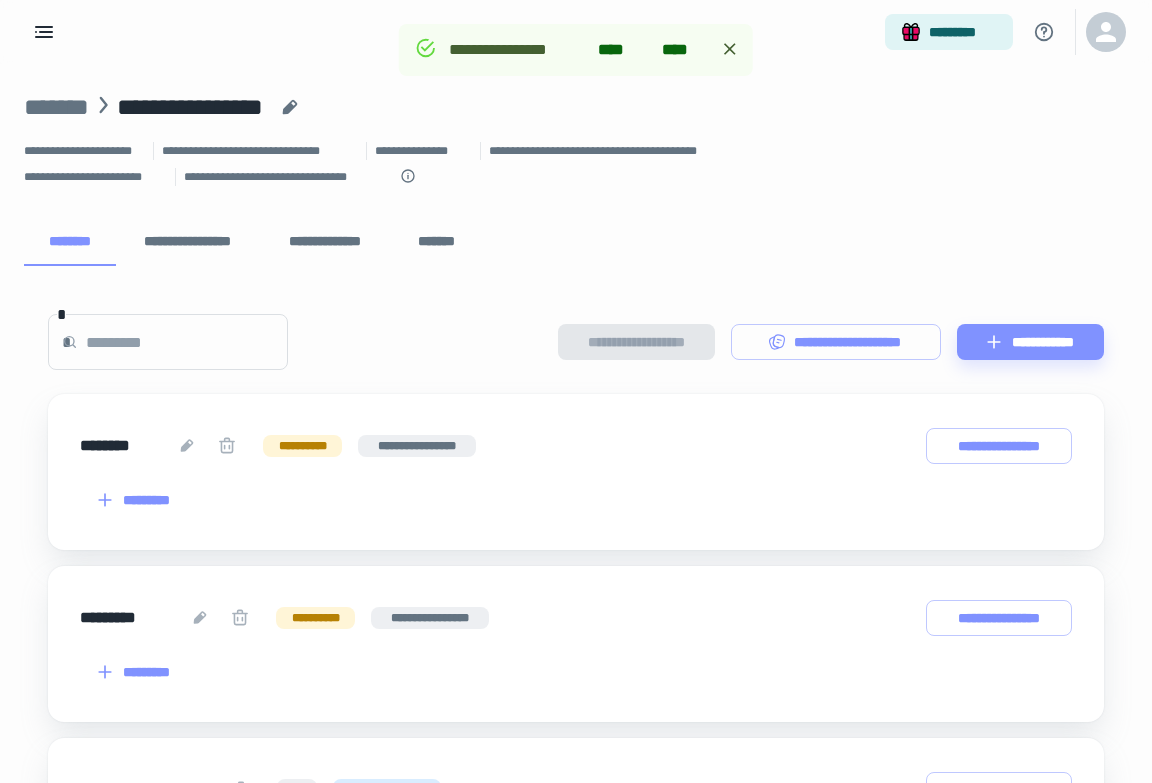 scroll, scrollTop: 387, scrollLeft: 0, axis: vertical 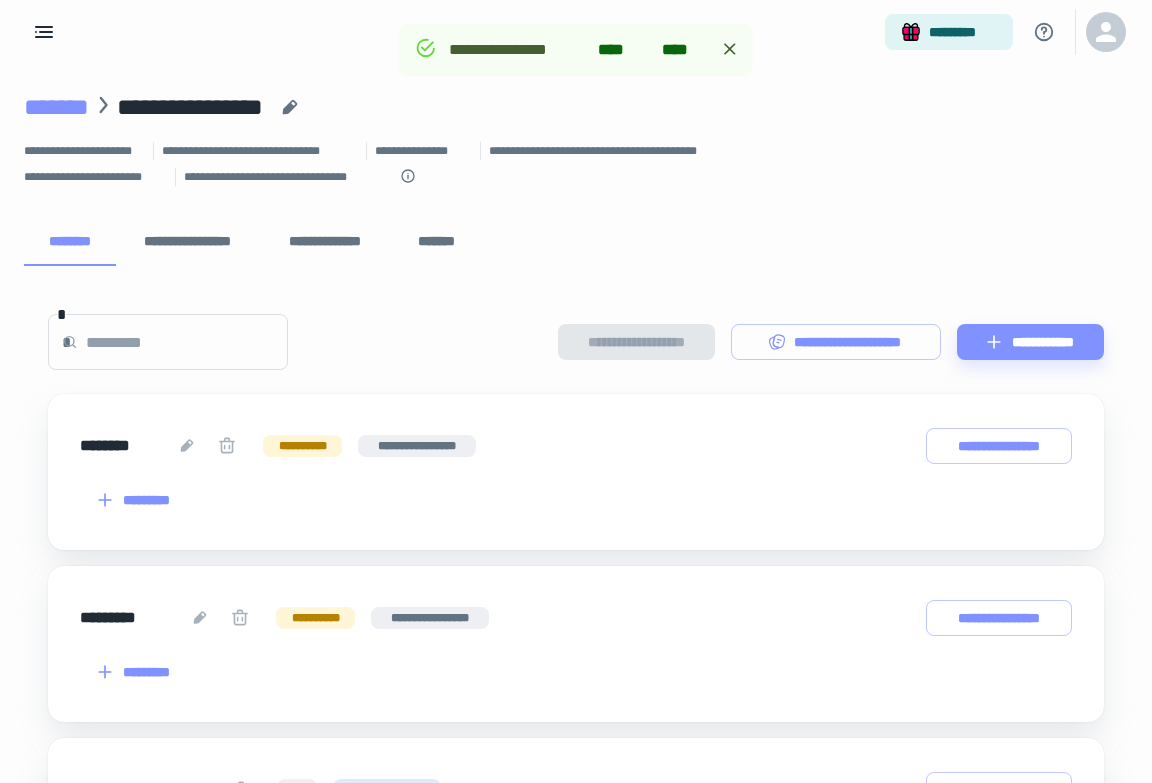 click on "*******" at bounding box center [56, 107] 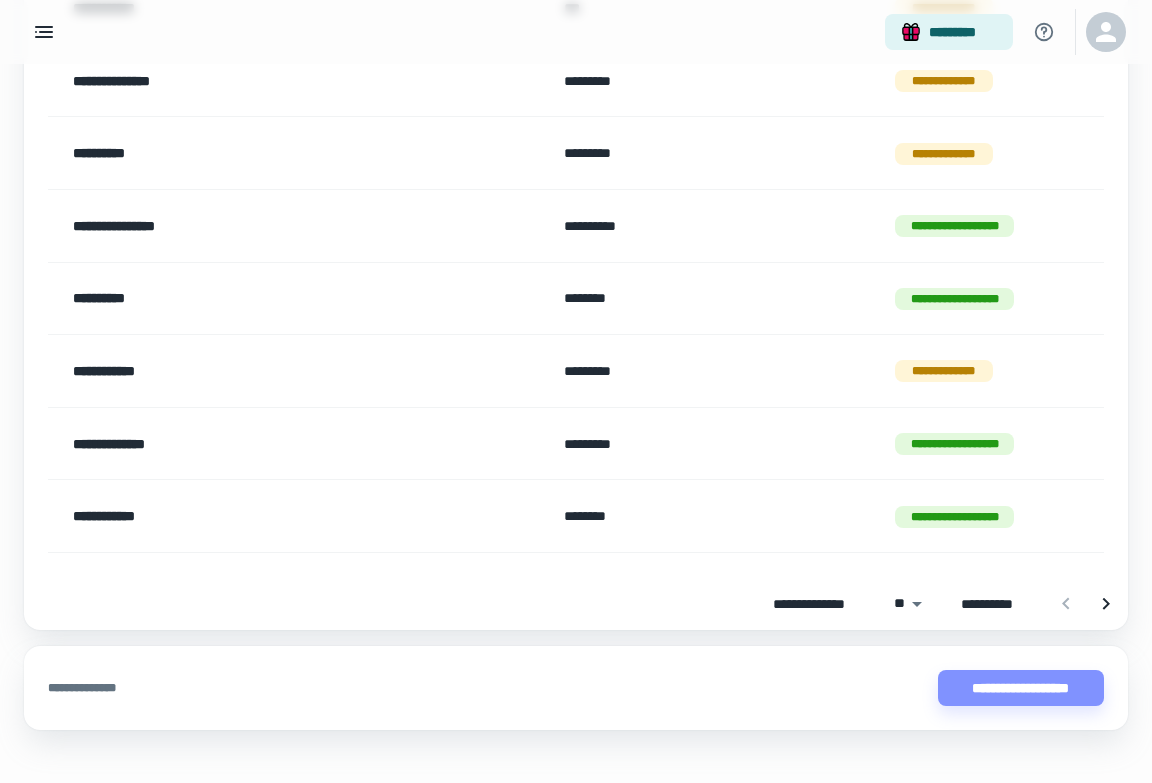 scroll, scrollTop: 1630, scrollLeft: 0, axis: vertical 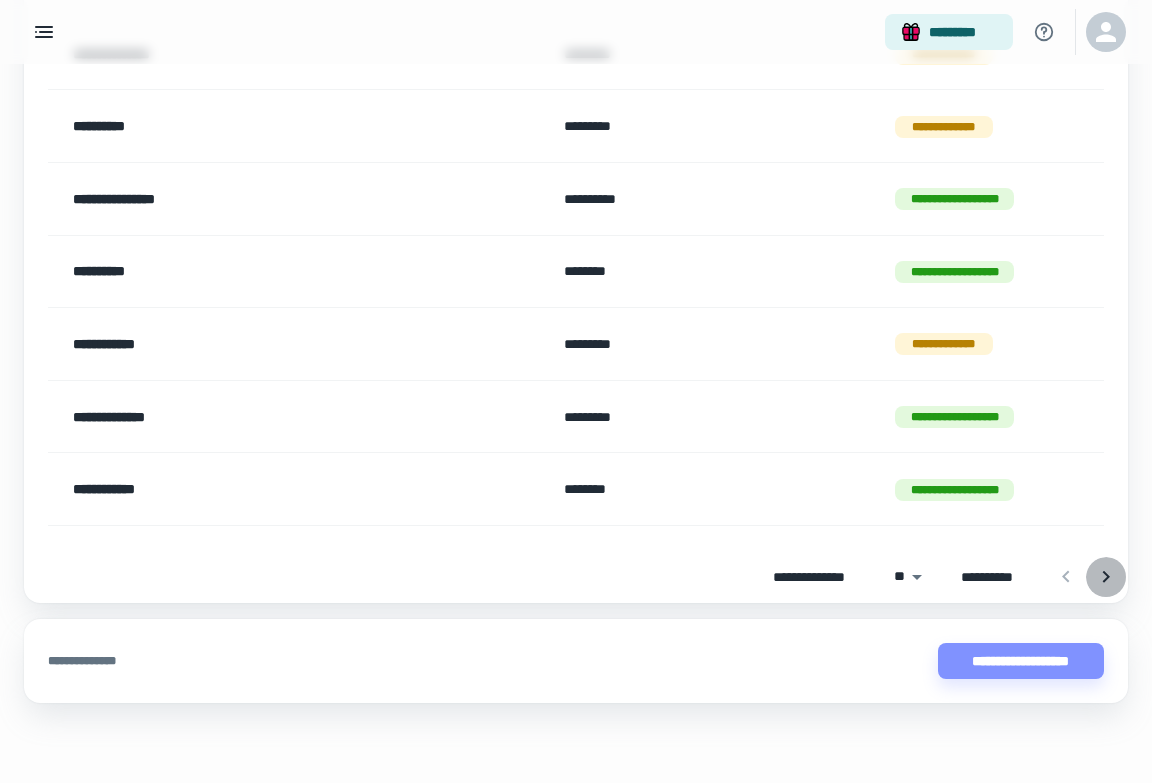 click 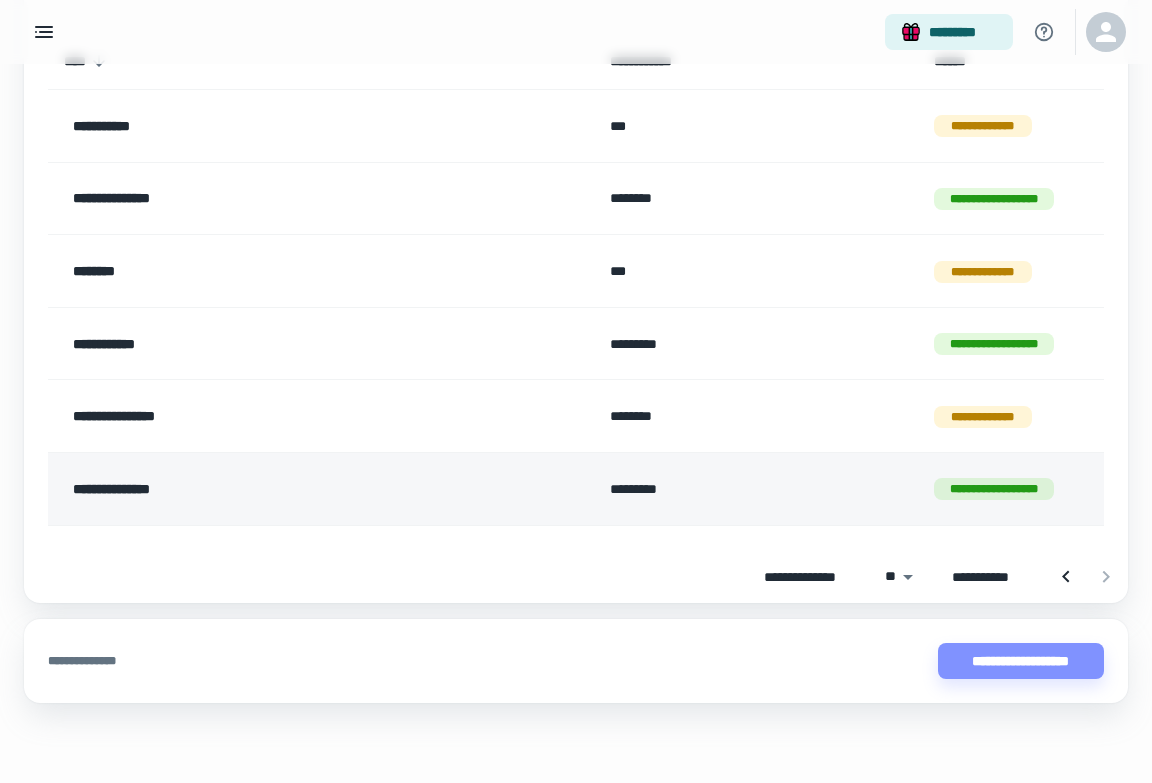 click on "**********" at bounding box center [270, 489] 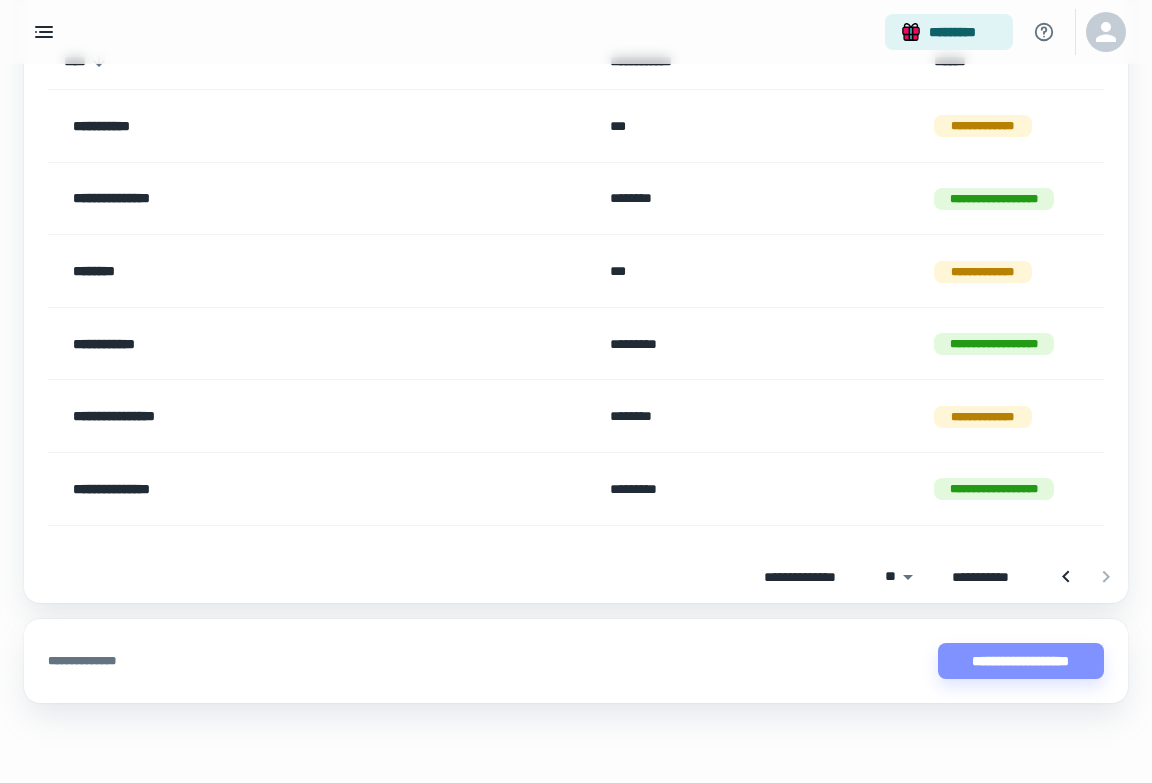 scroll, scrollTop: 0, scrollLeft: 0, axis: both 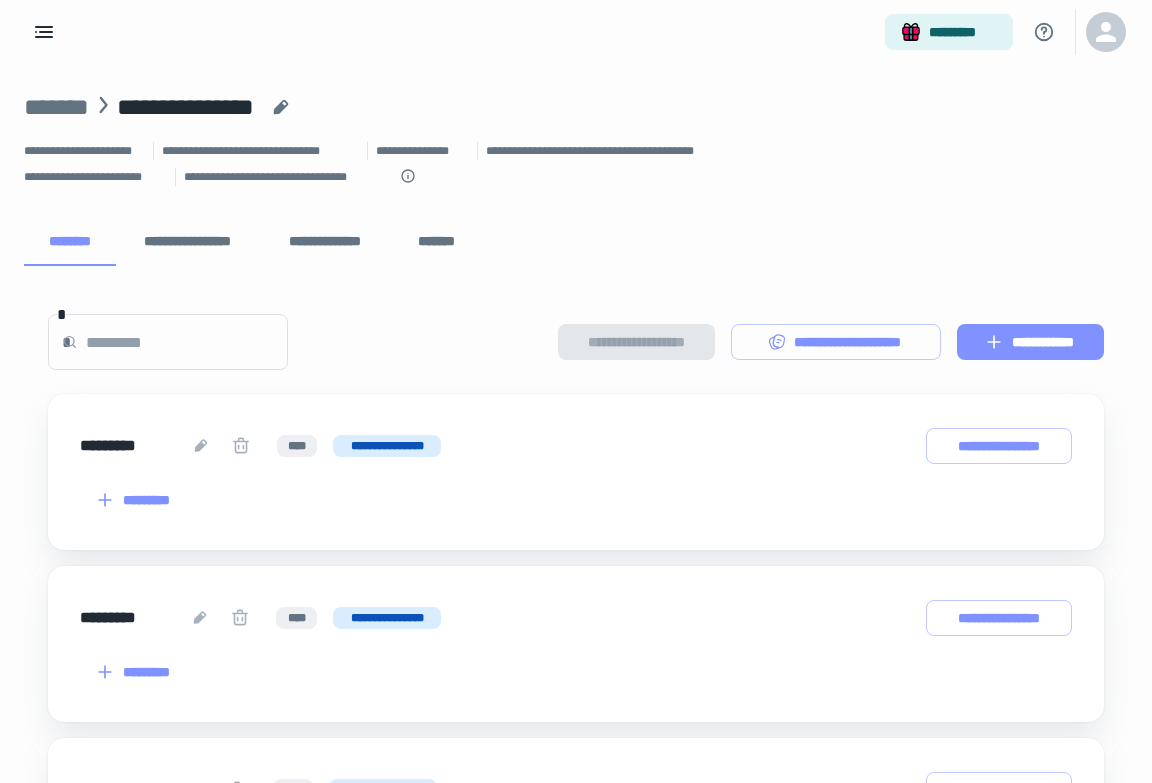 click on "**********" at bounding box center (1030, 342) 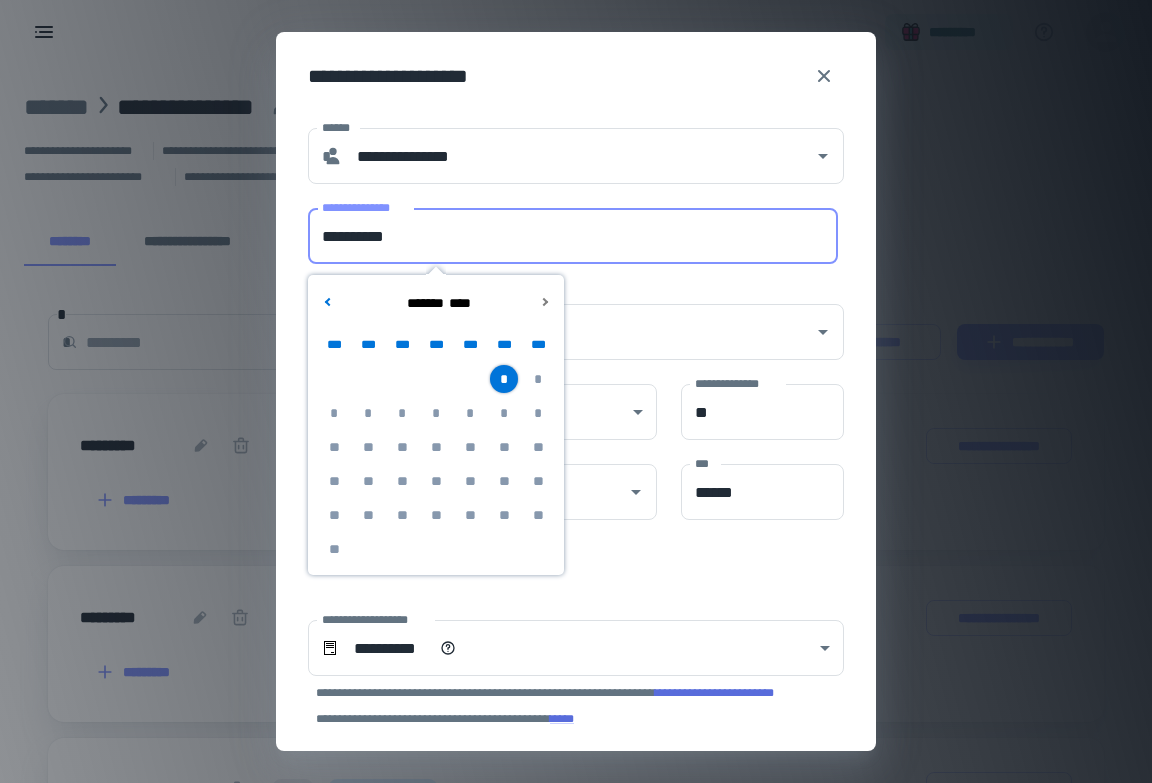 click on "**********" at bounding box center (573, 236) 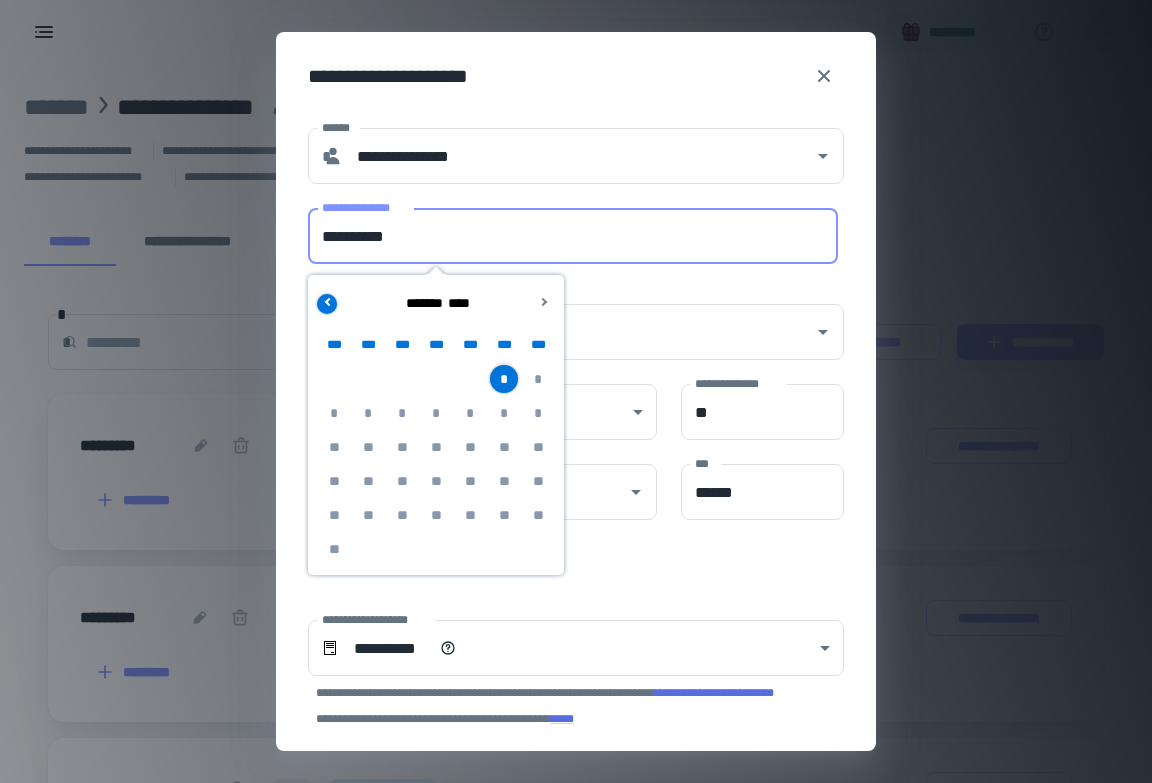 click at bounding box center (328, 301) 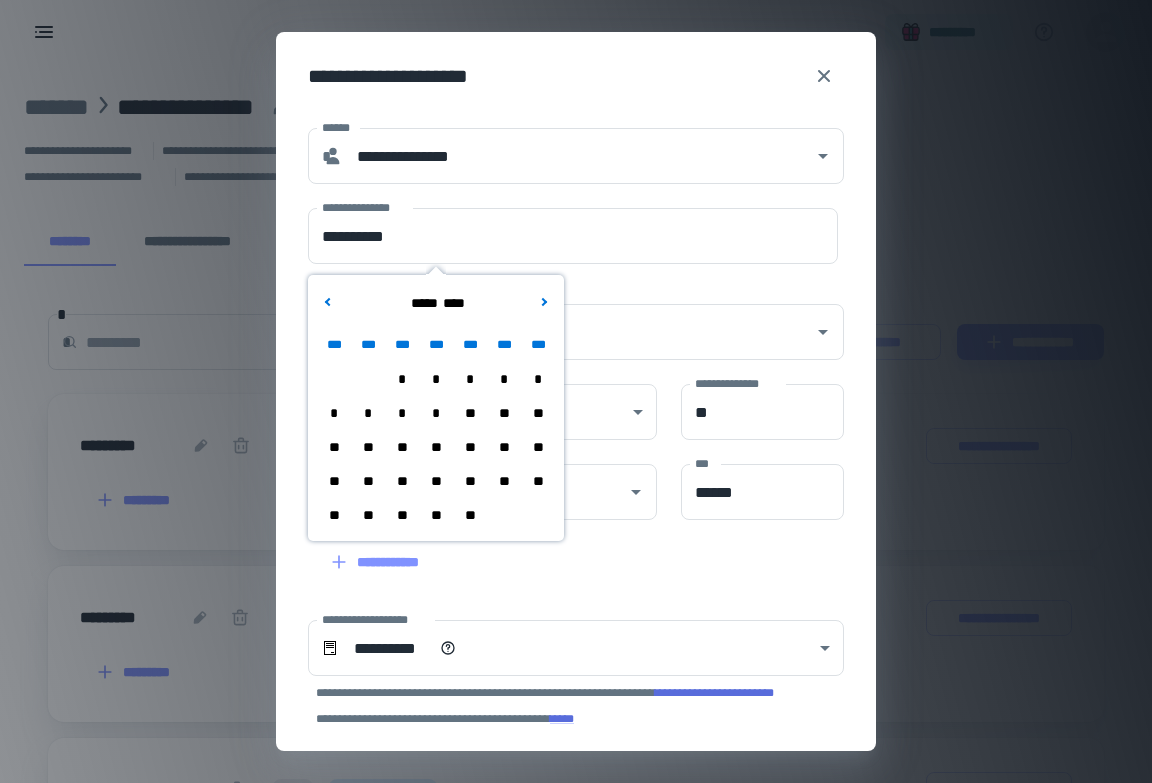 click on "**" at bounding box center [436, 515] 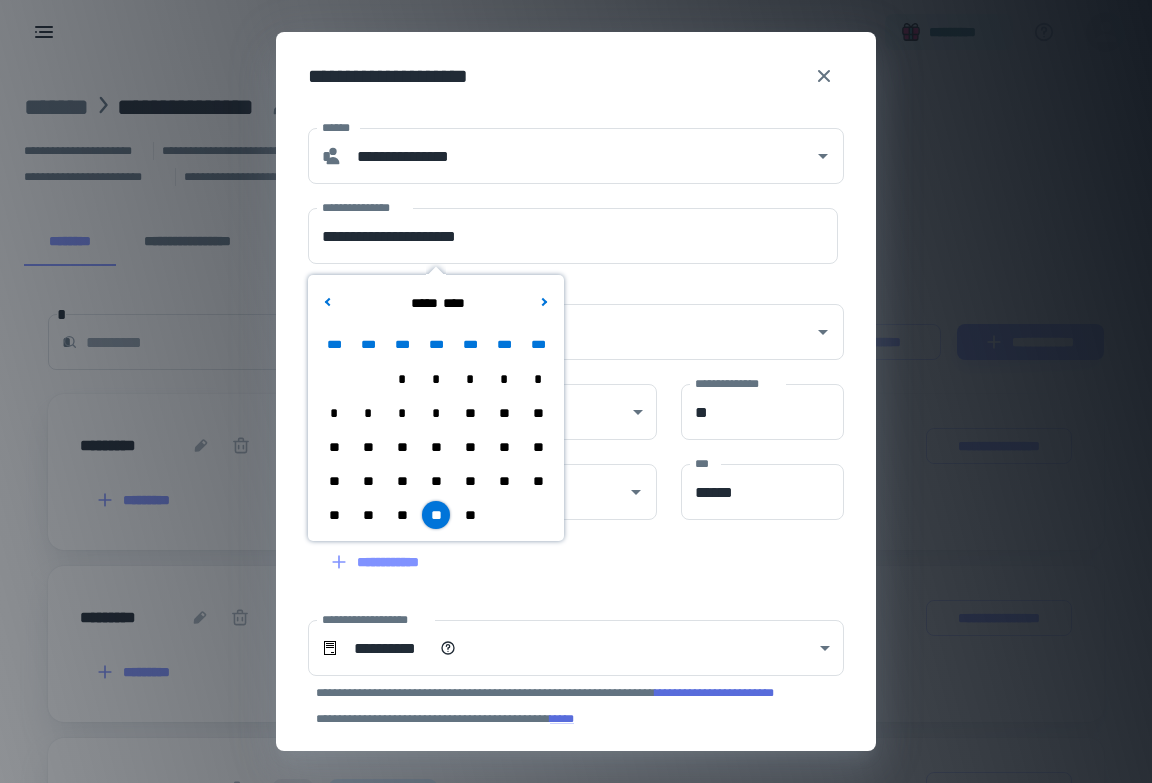 click on "**" at bounding box center (368, 515) 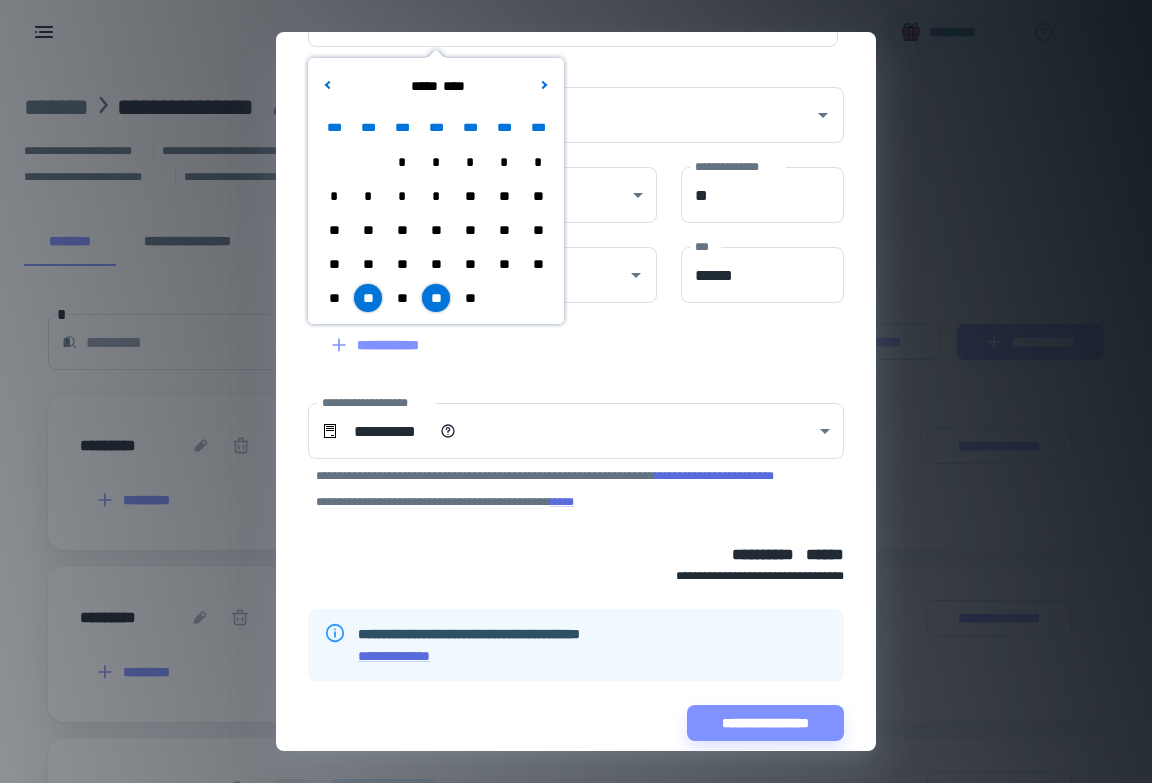 scroll, scrollTop: 239, scrollLeft: 0, axis: vertical 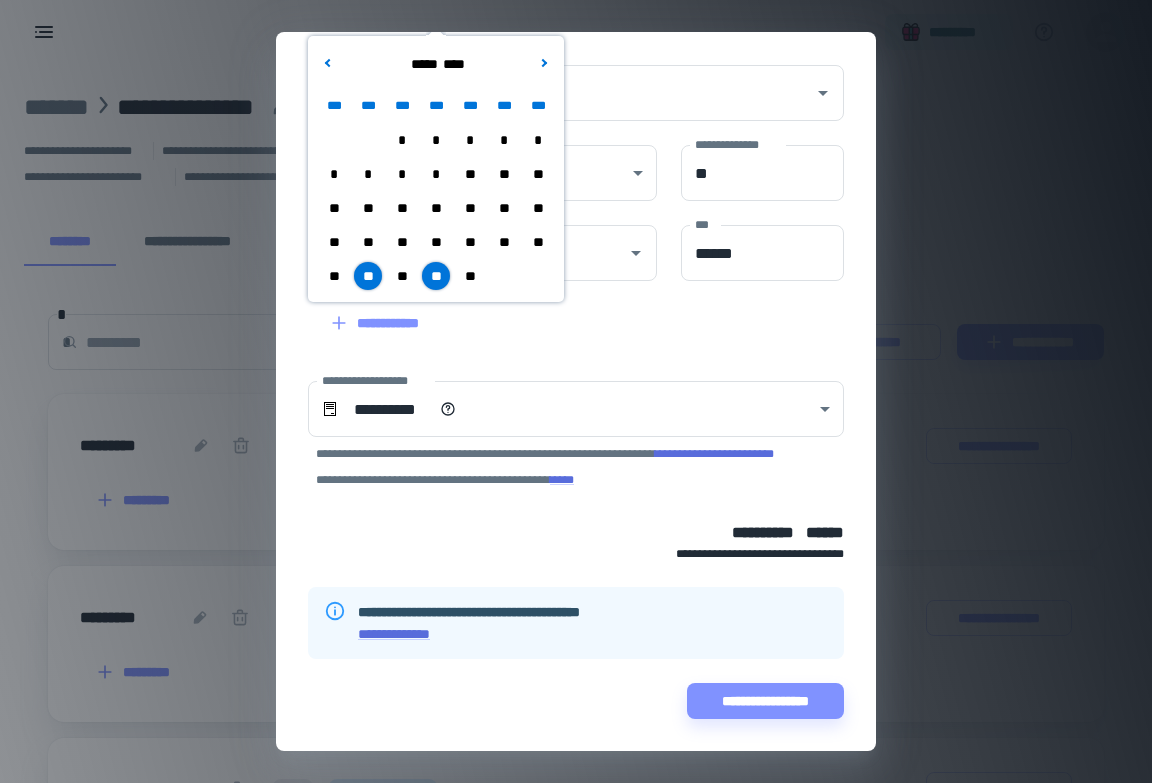 click on "**********" at bounding box center (765, 701) 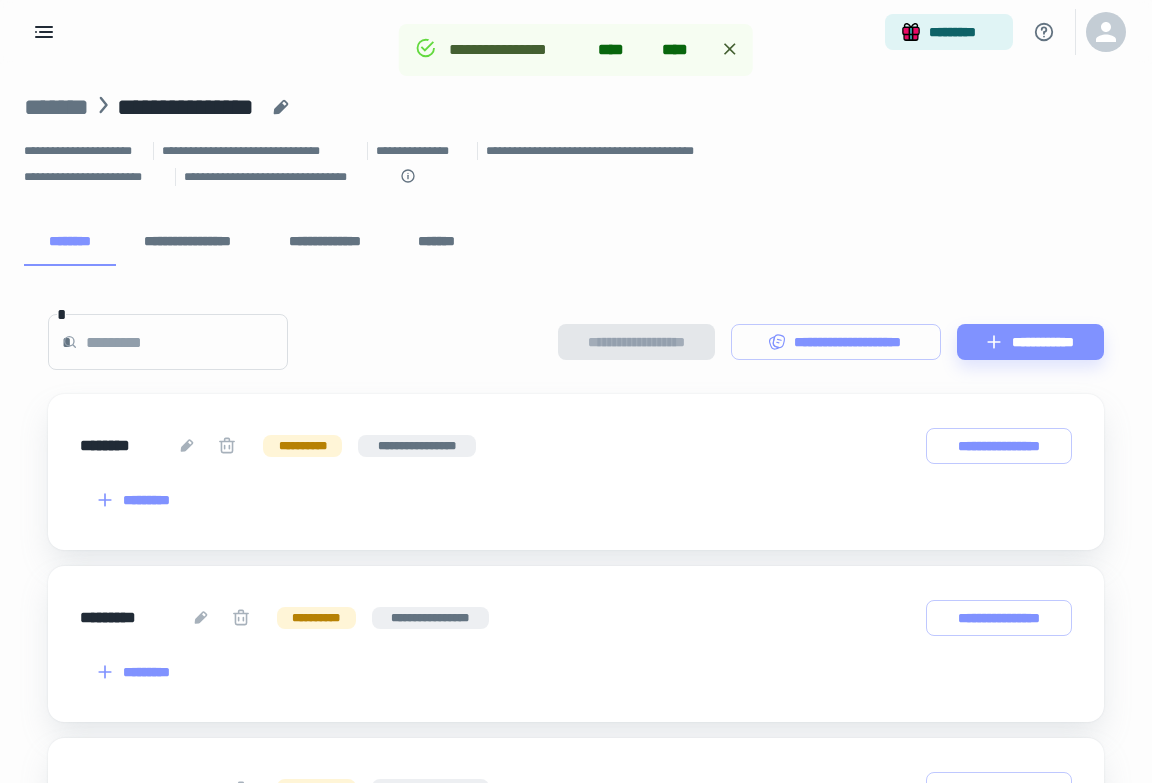 scroll, scrollTop: 409, scrollLeft: 0, axis: vertical 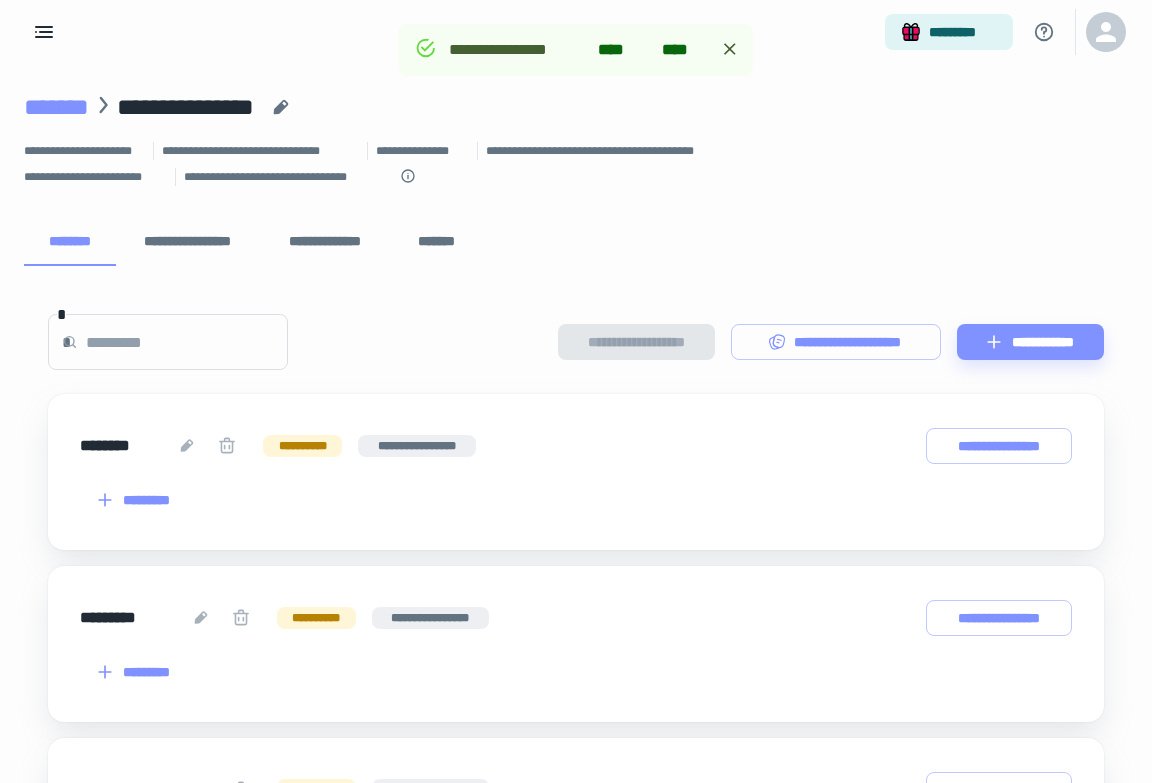 click on "*******" at bounding box center [56, 107] 